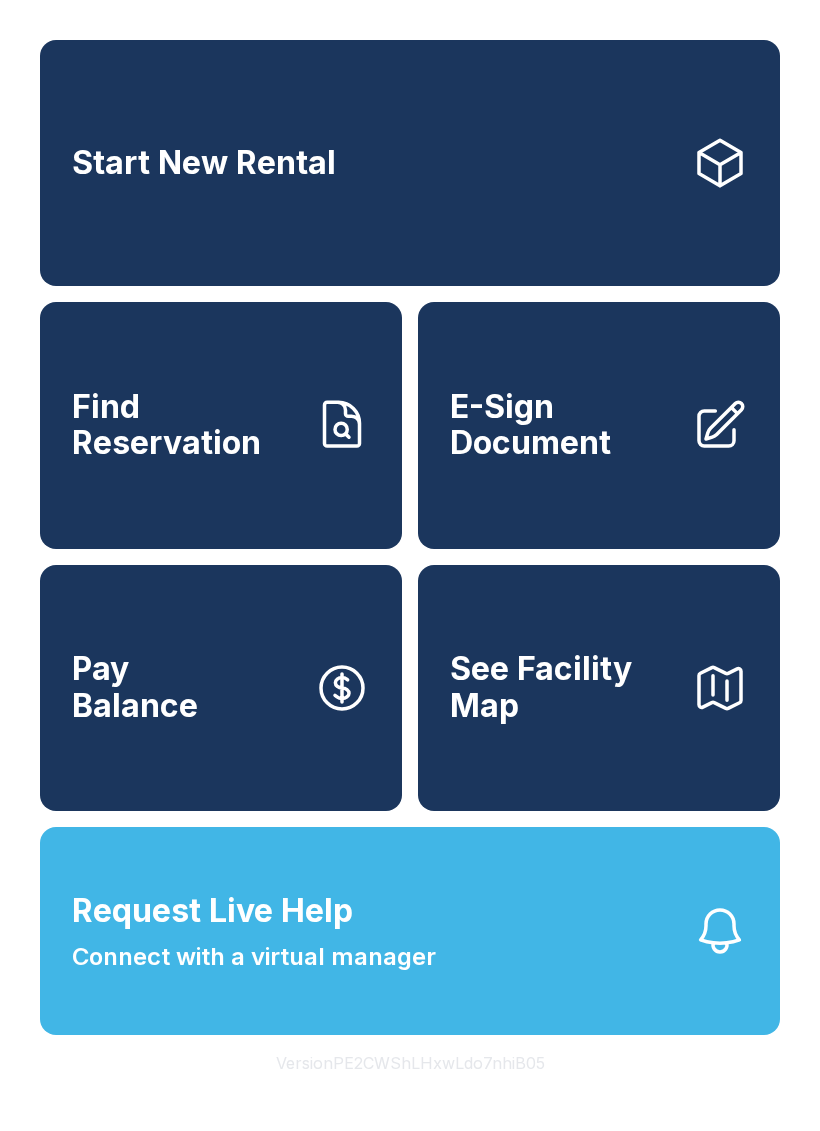 scroll, scrollTop: 0, scrollLeft: 0, axis: both 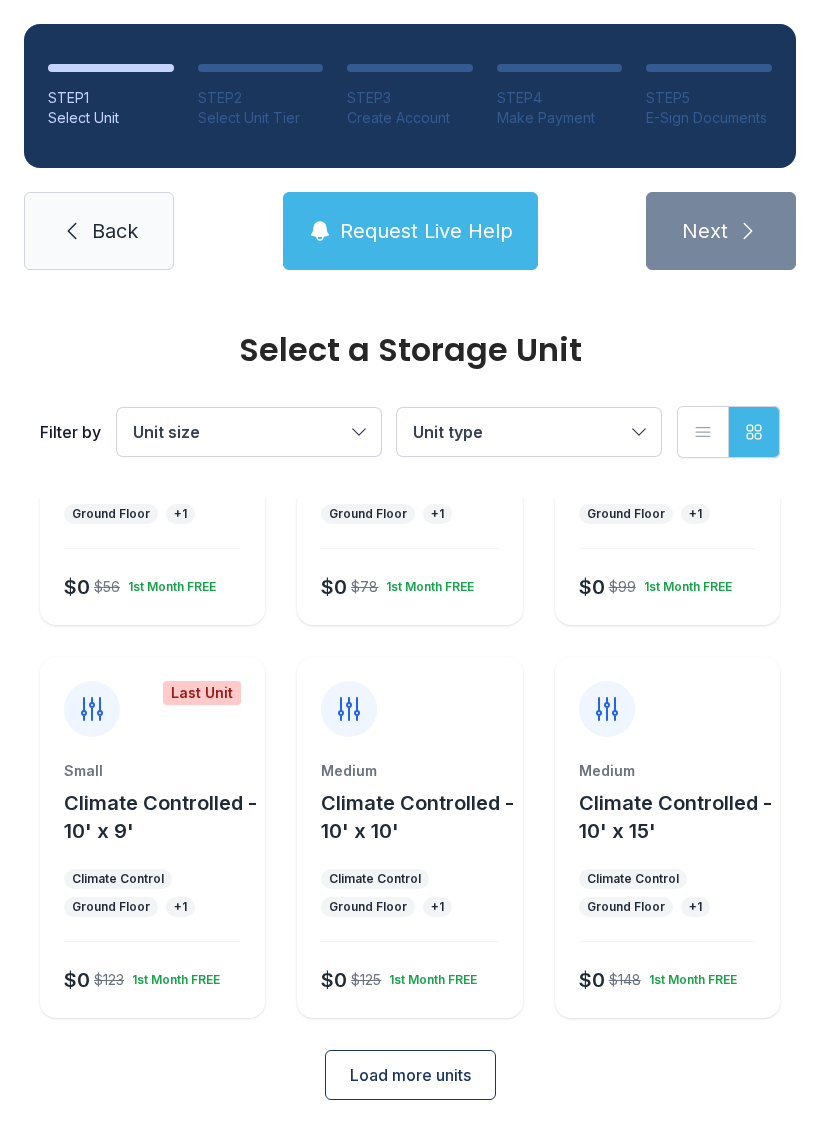 click on "Climate Controlled - 10' x 10'" at bounding box center [417, 817] 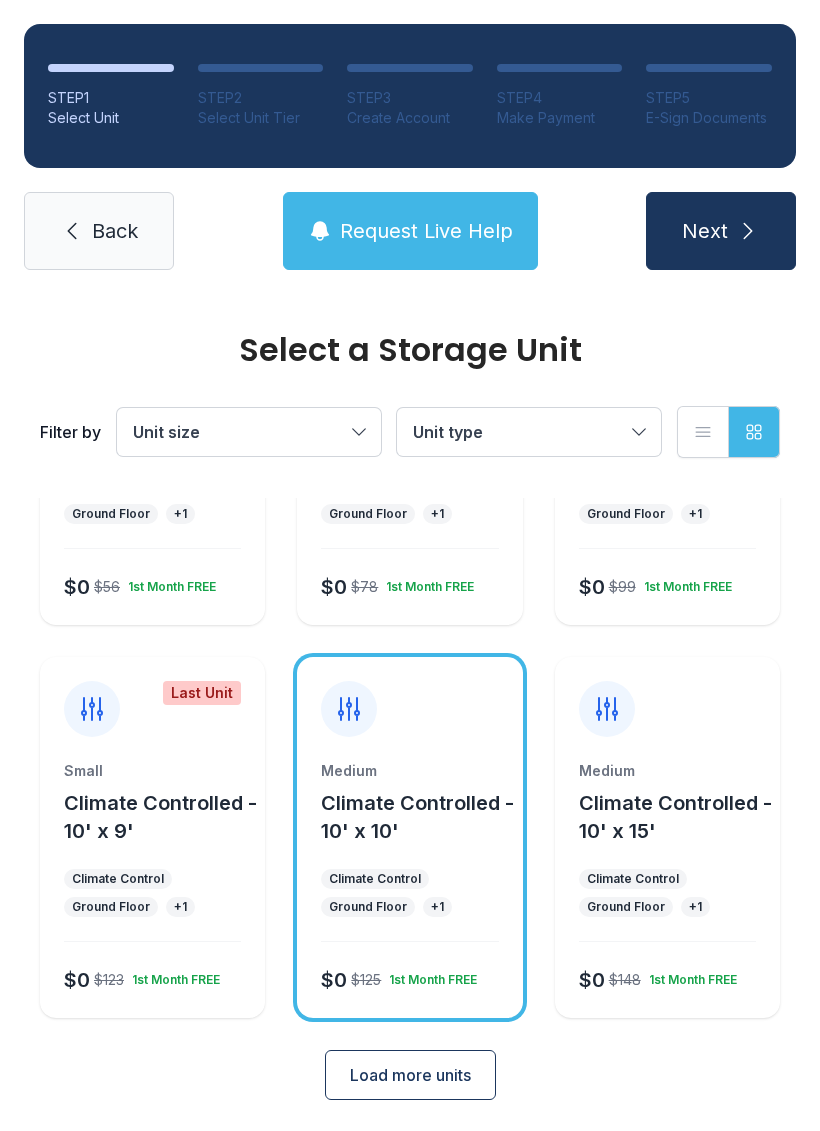 click 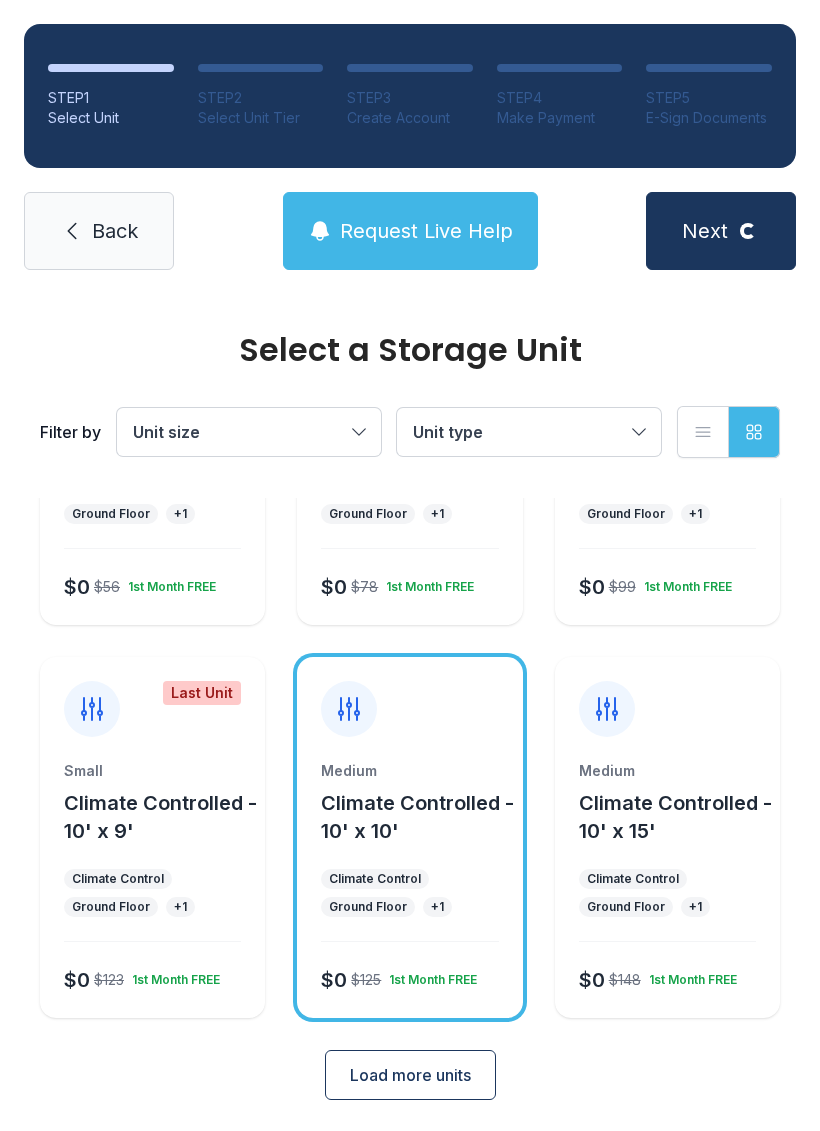 scroll, scrollTop: 0, scrollLeft: 0, axis: both 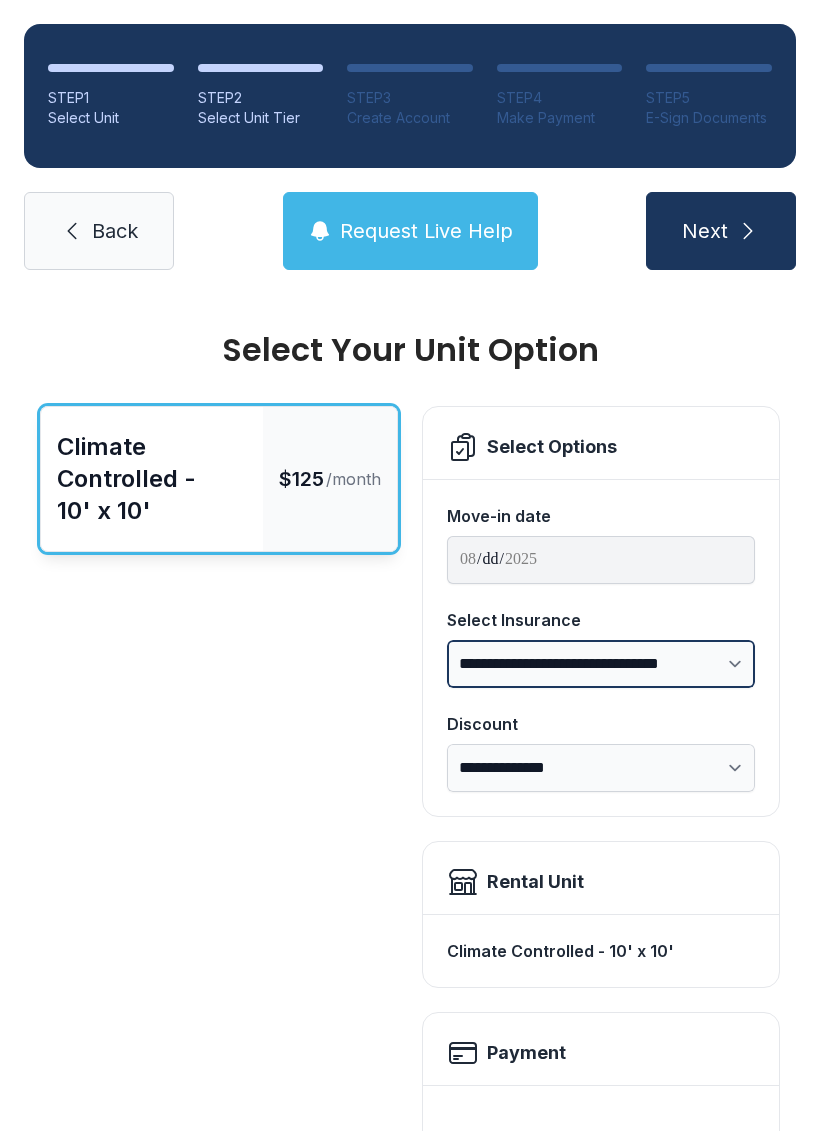 click on "**********" at bounding box center (601, 664) 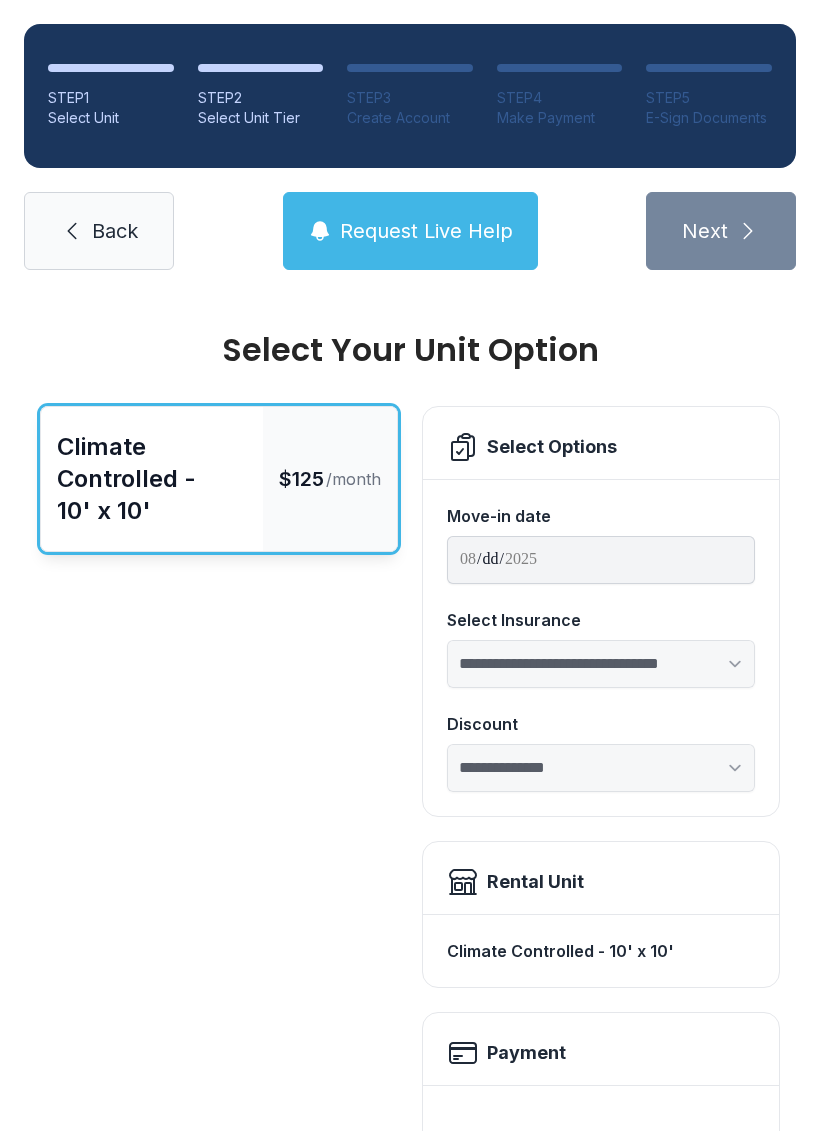 select on "****" 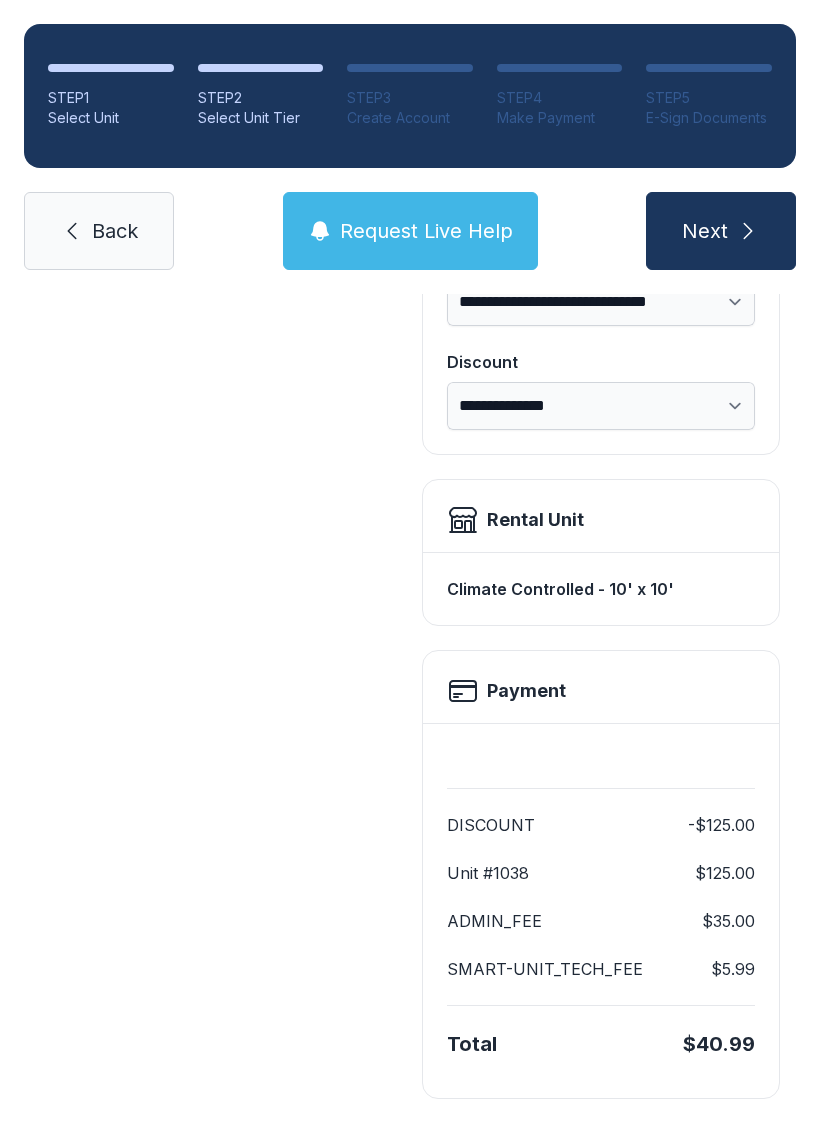 scroll, scrollTop: 361, scrollLeft: 0, axis: vertical 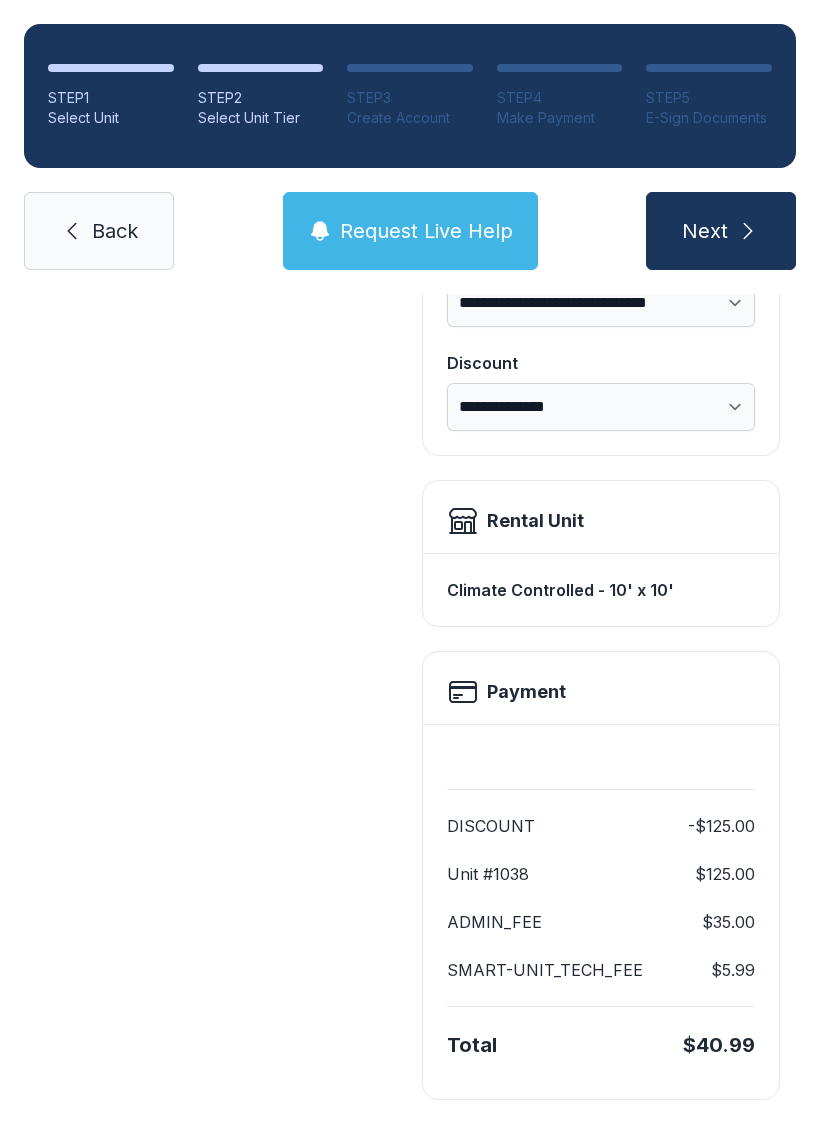 click on "Next" at bounding box center (721, 231) 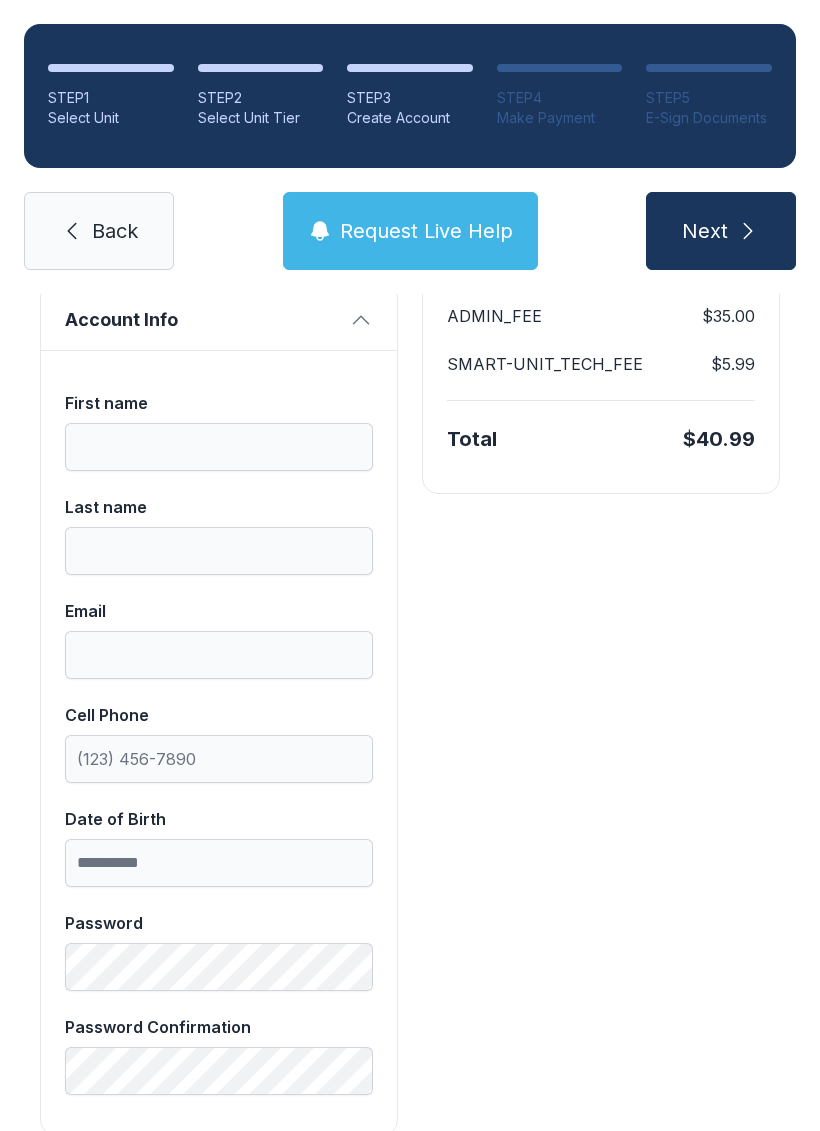 scroll, scrollTop: 0, scrollLeft: 0, axis: both 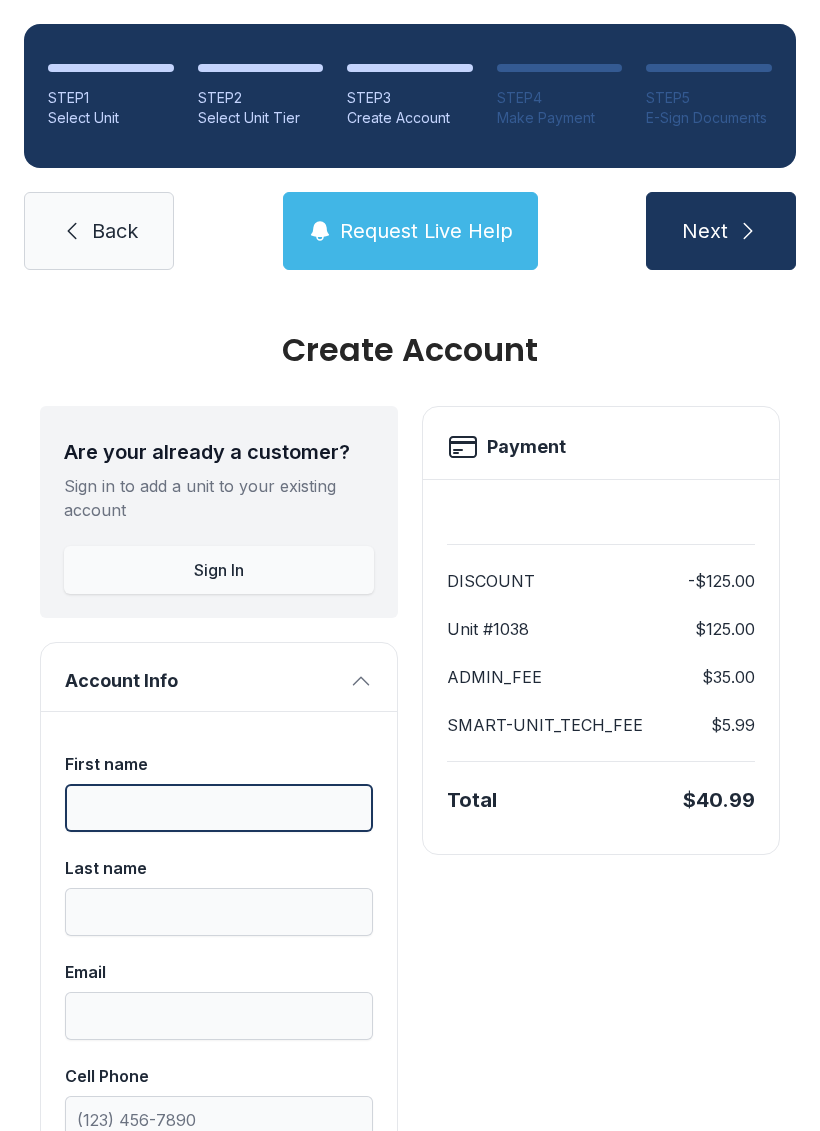 click on "First name" at bounding box center [219, 808] 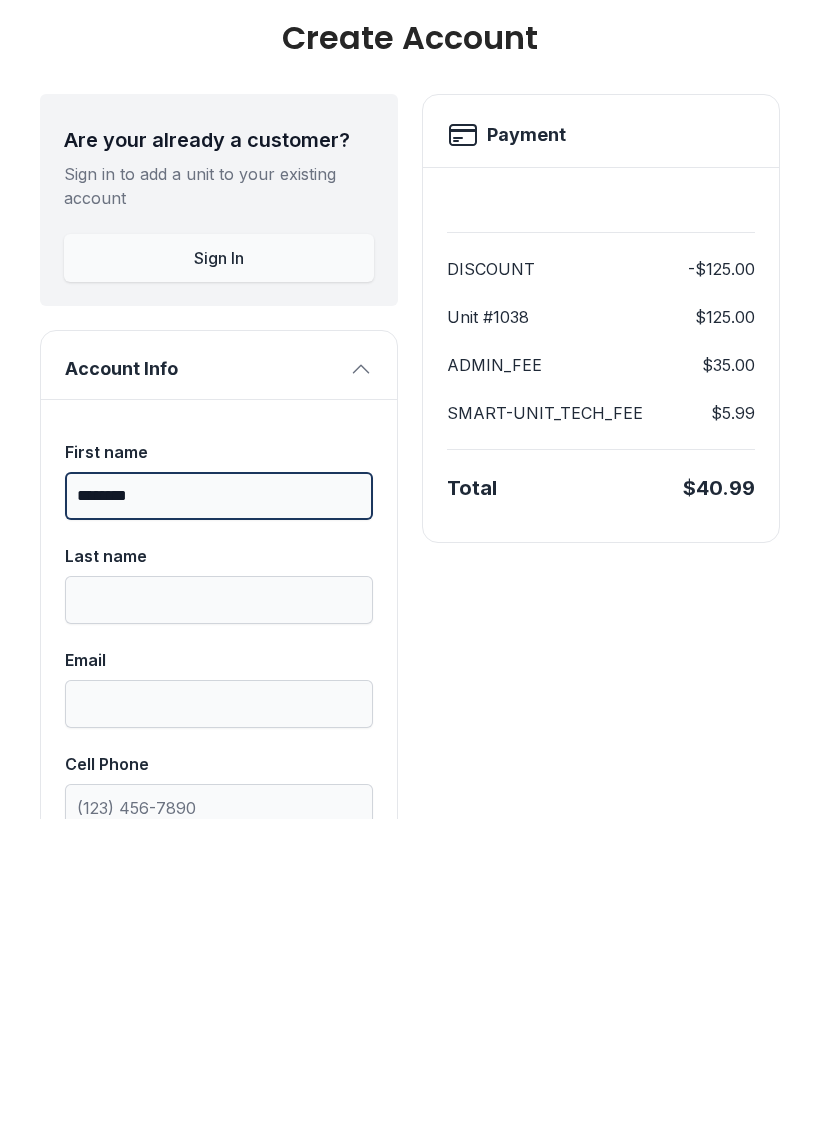 type on "********" 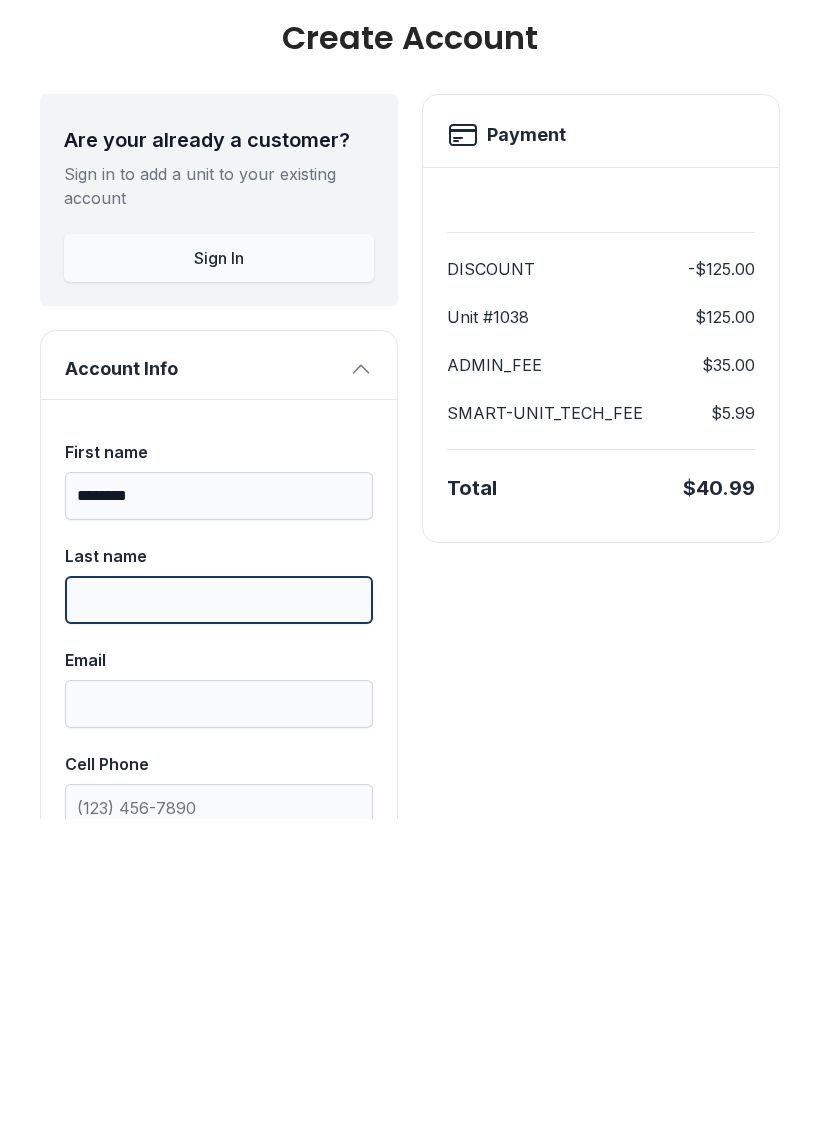 click on "Last name" at bounding box center (219, 912) 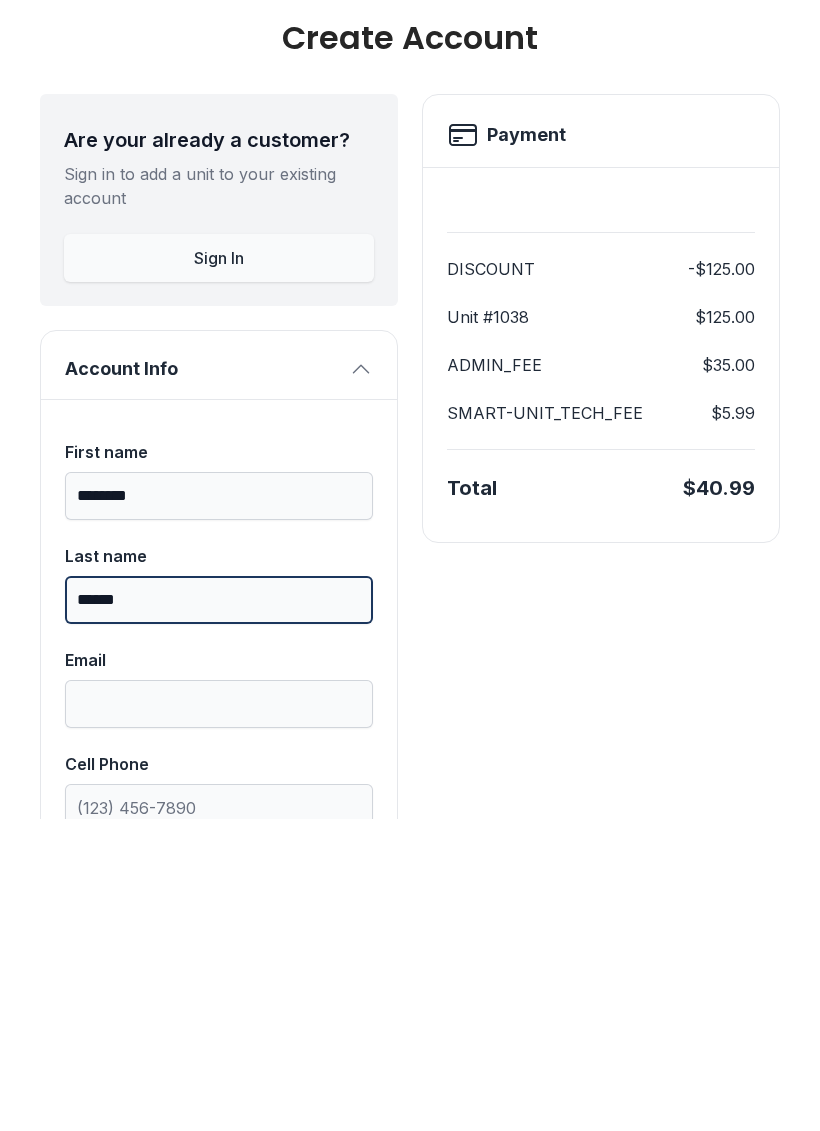 type on "******" 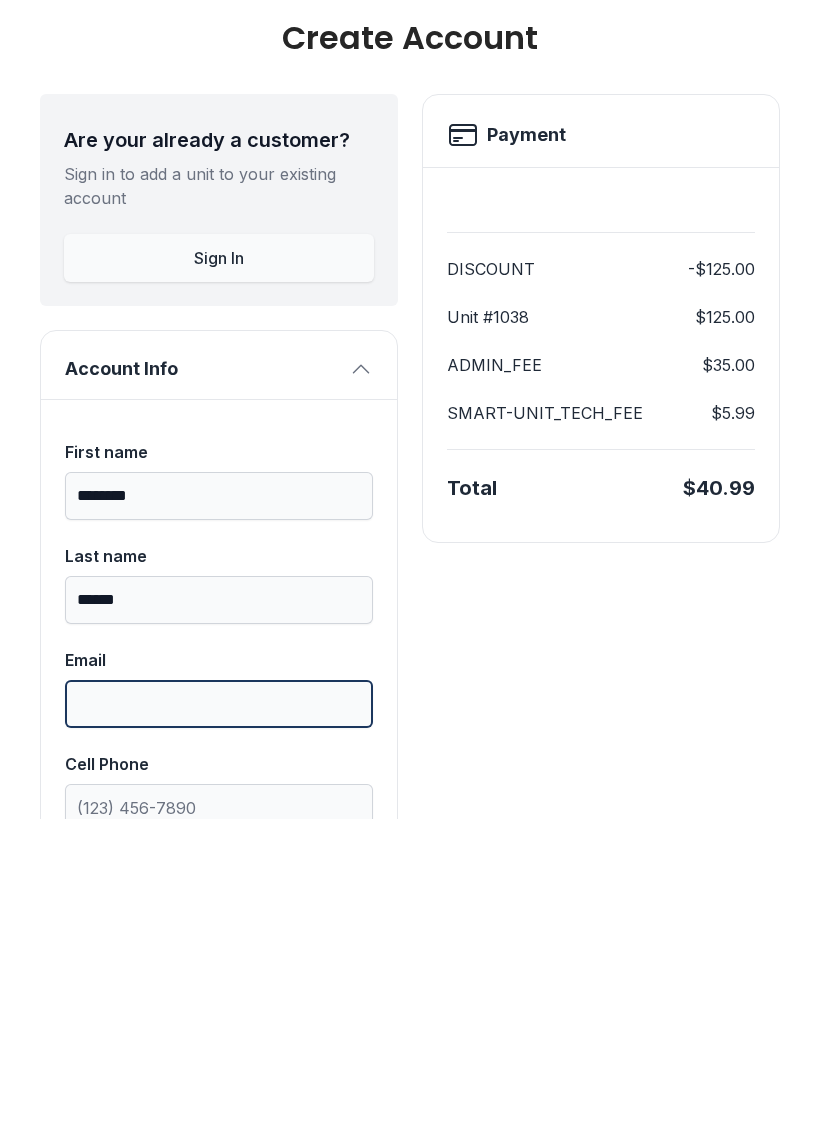 click on "Email" at bounding box center (219, 1016) 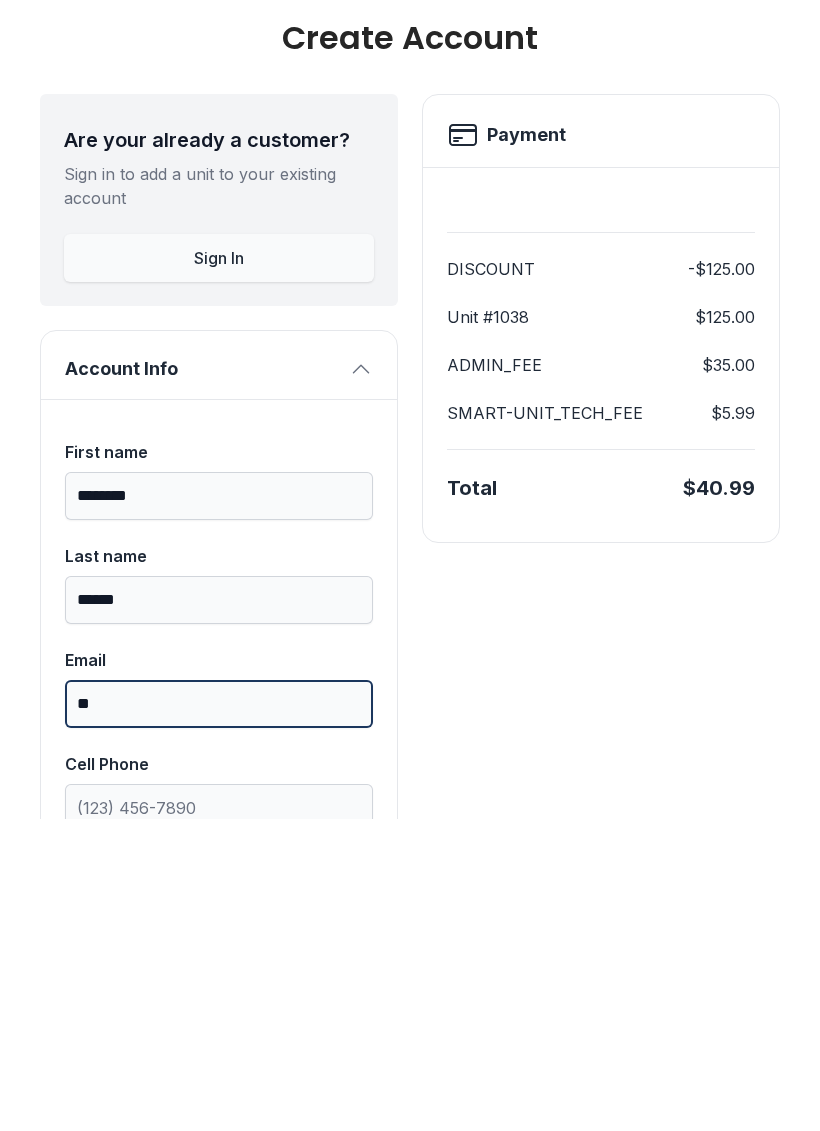 type on "*" 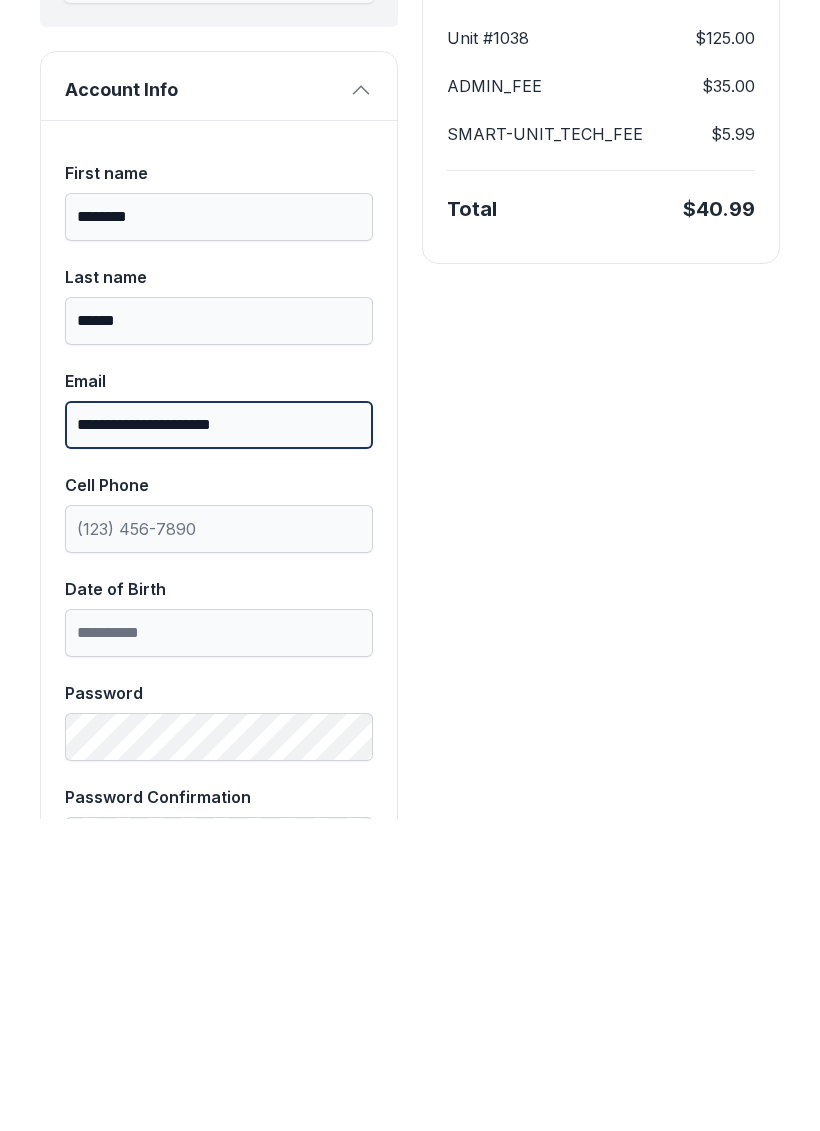 scroll, scrollTop: 281, scrollLeft: 0, axis: vertical 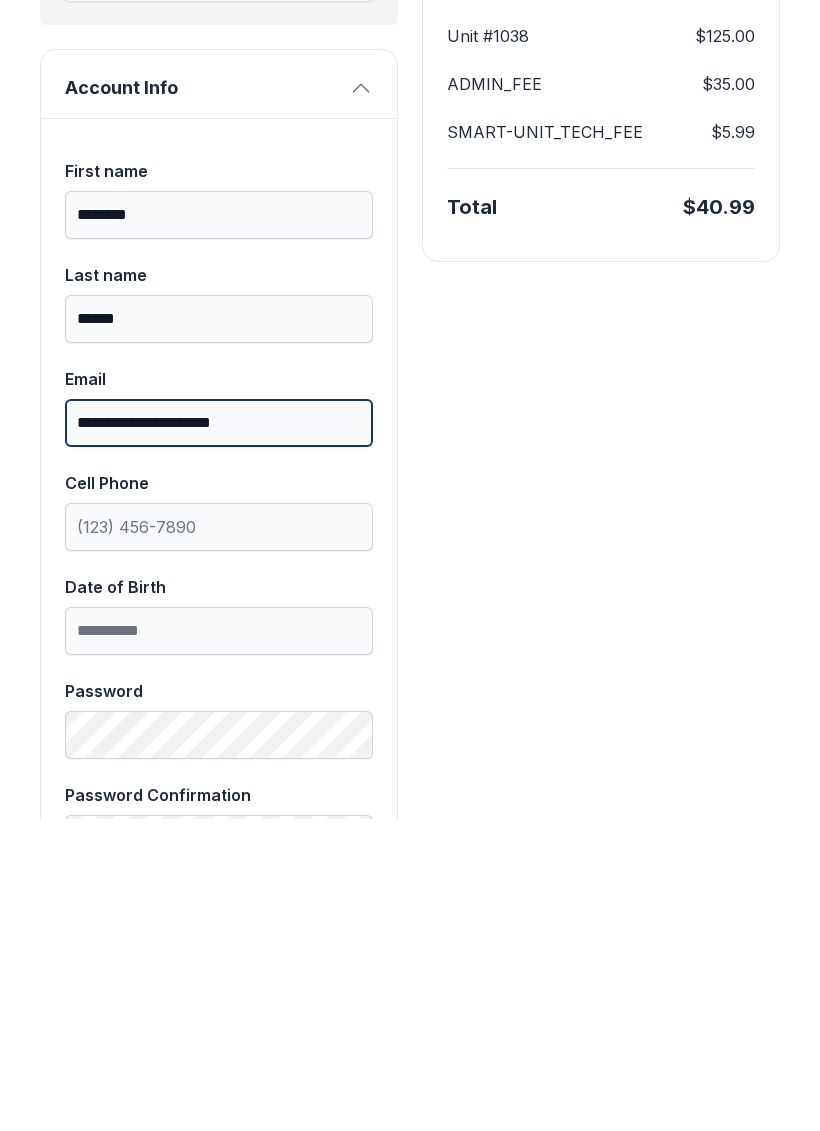 type on "**********" 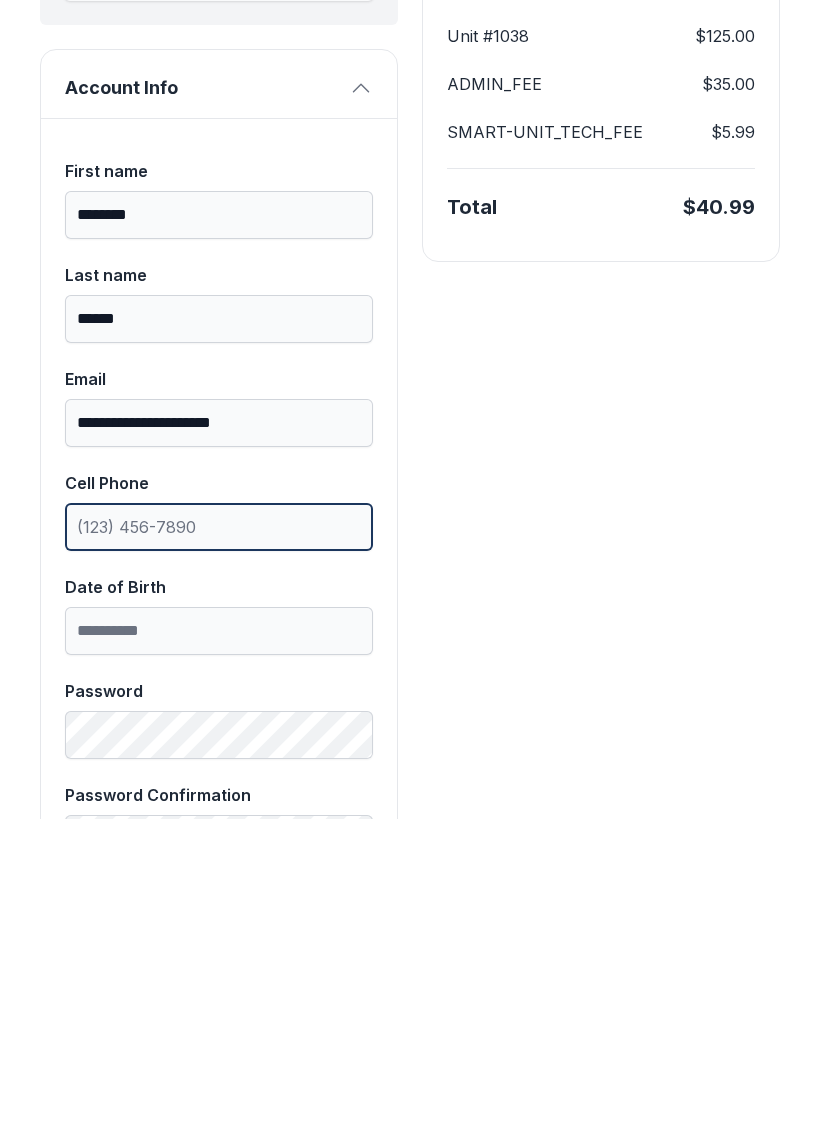 click on "Cell Phone" at bounding box center [219, 839] 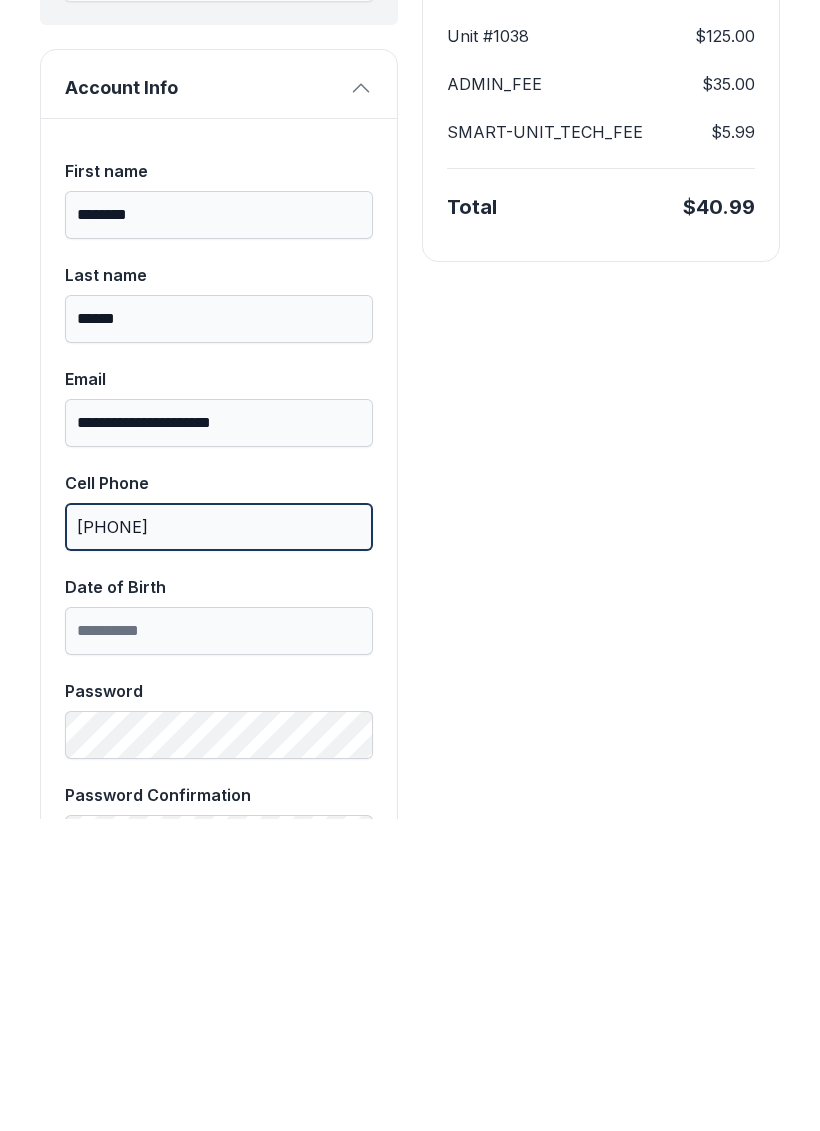 type on "[PHONE]" 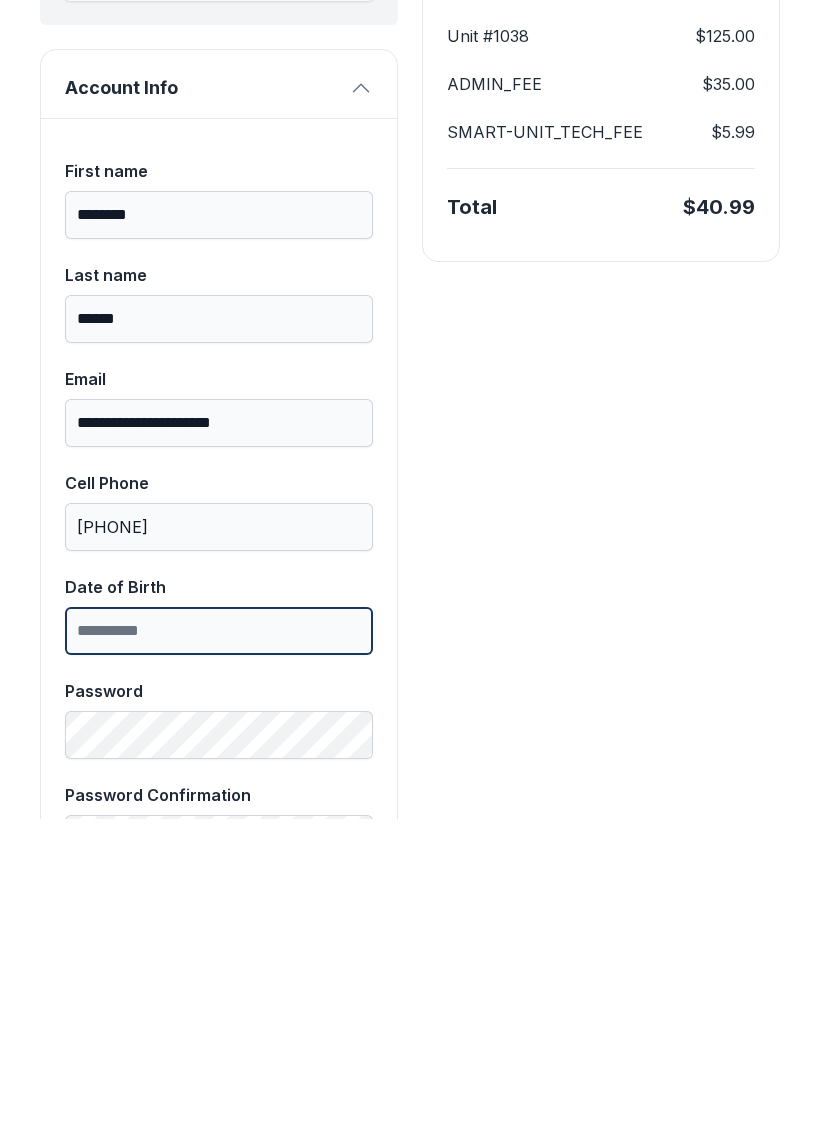 click on "Date of Birth" at bounding box center (219, 943) 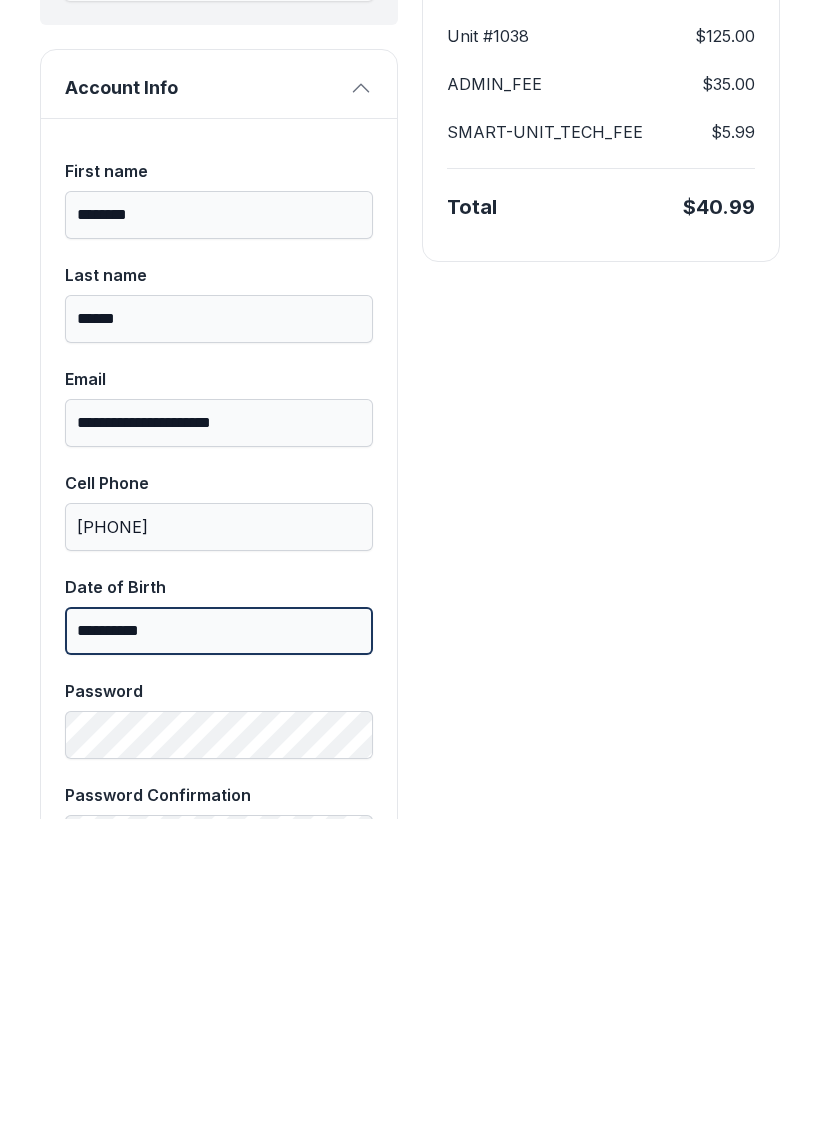 type on "**********" 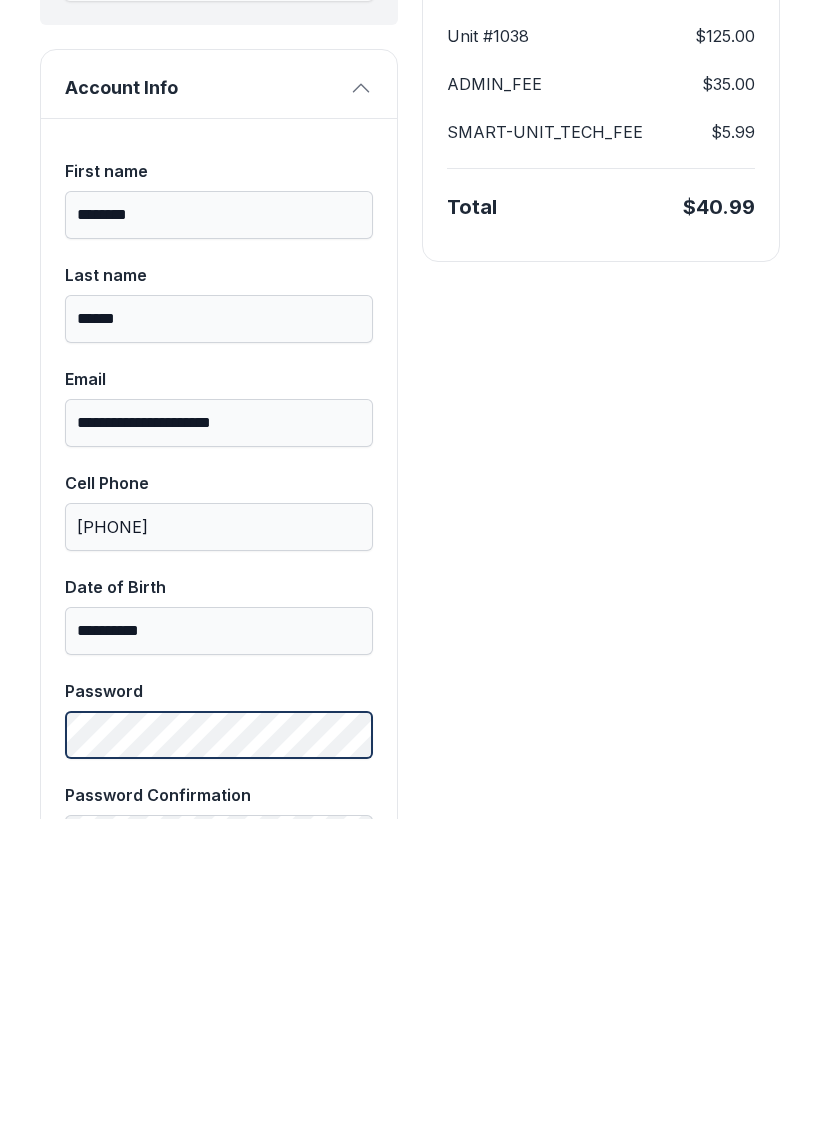 click on "Next" at bounding box center (721, 231) 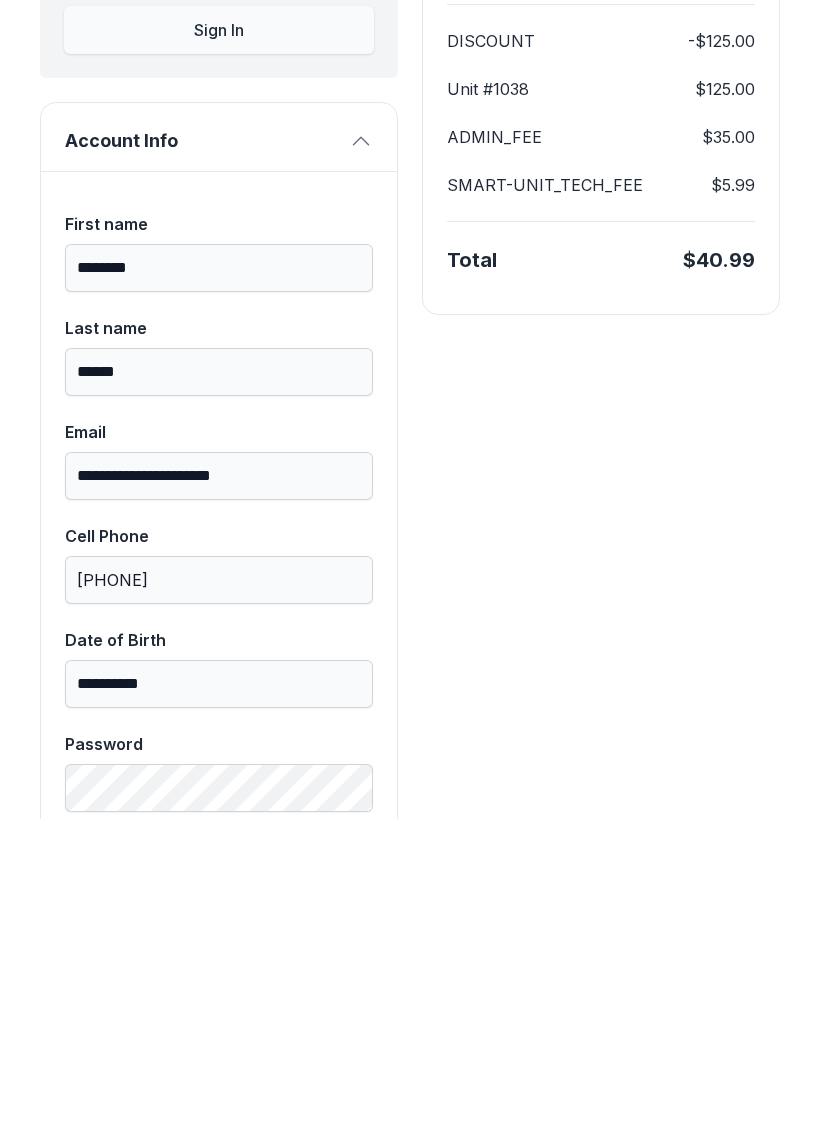 scroll, scrollTop: 229, scrollLeft: 0, axis: vertical 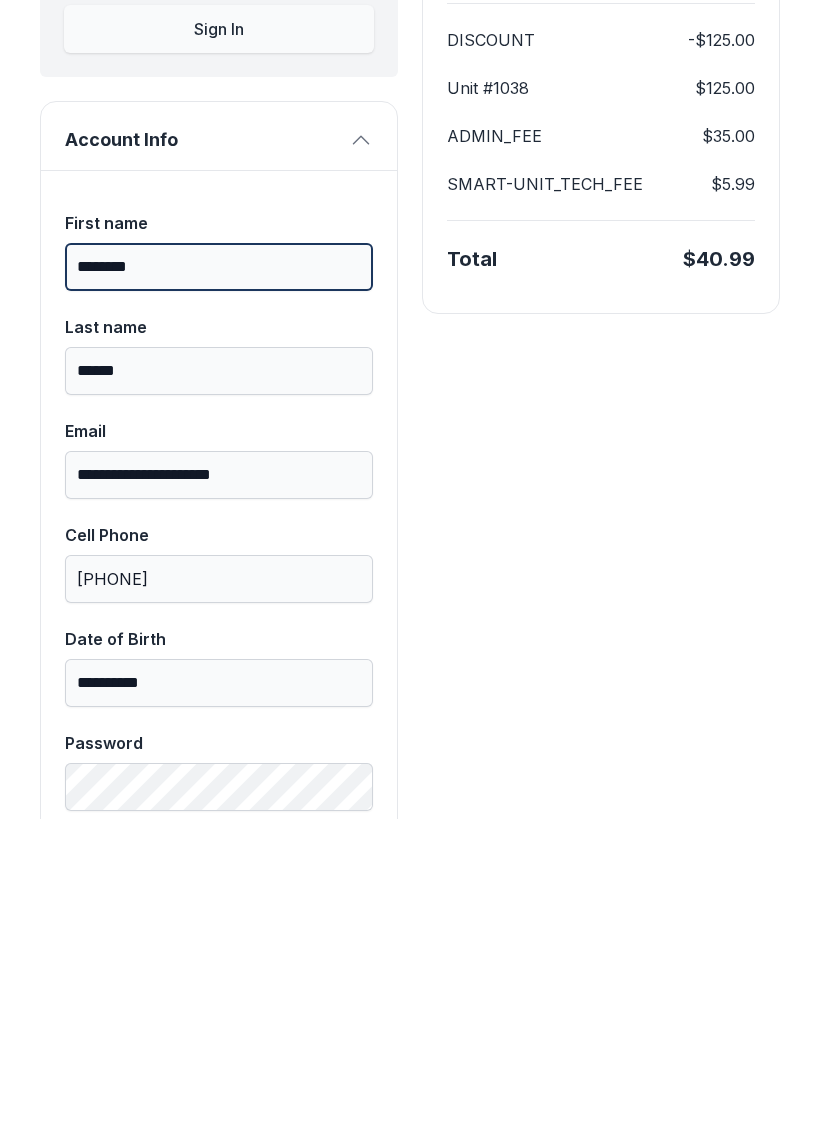 click on "********" at bounding box center [219, 579] 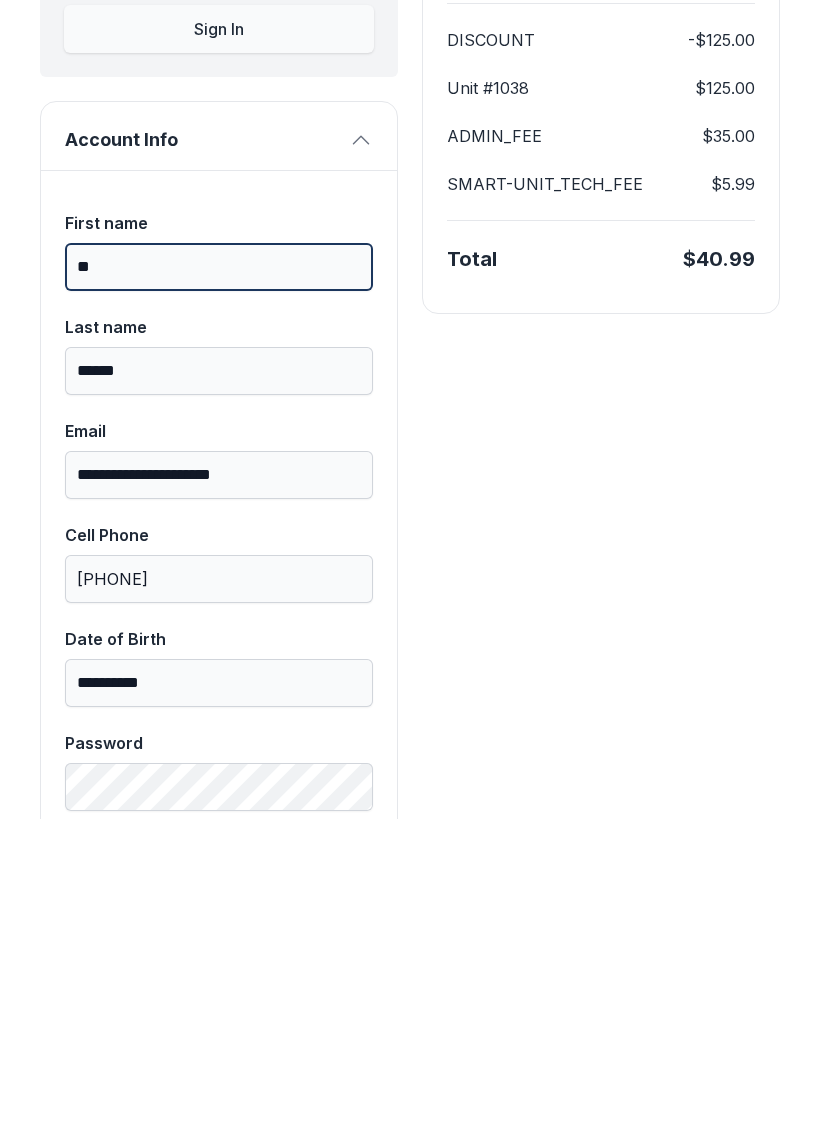 type on "*" 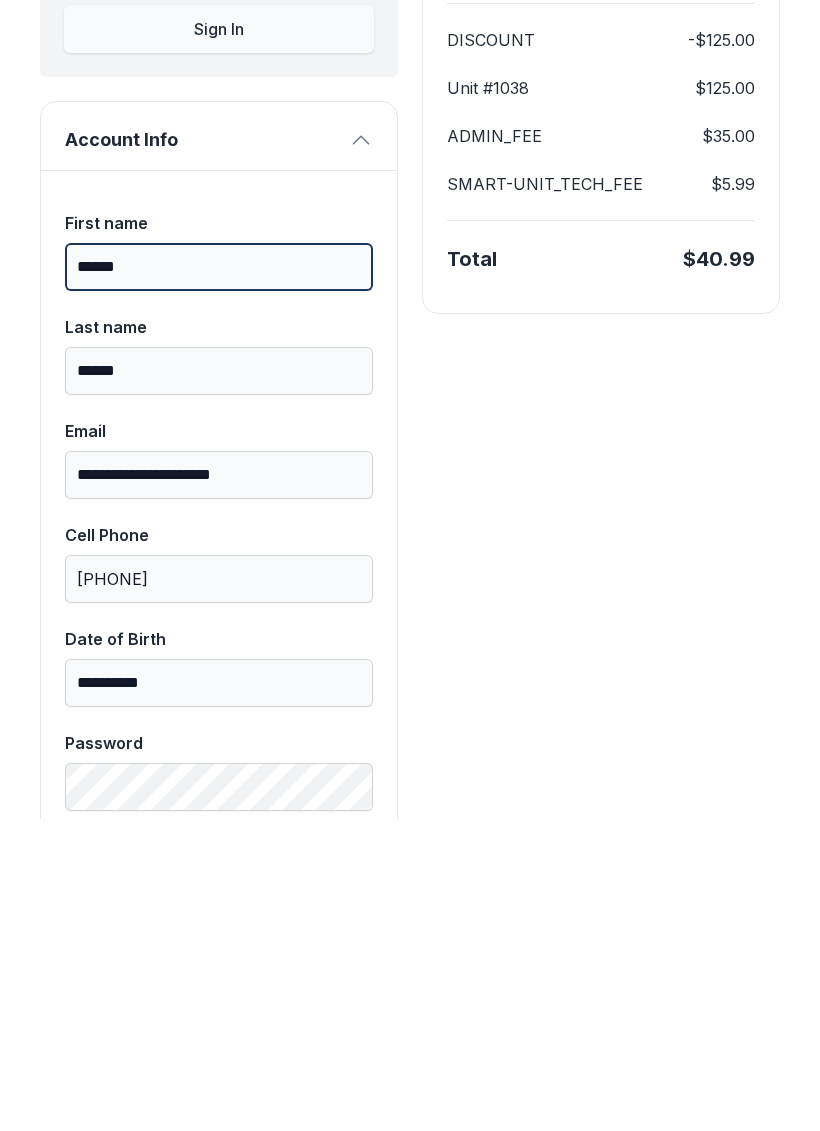 type on "******" 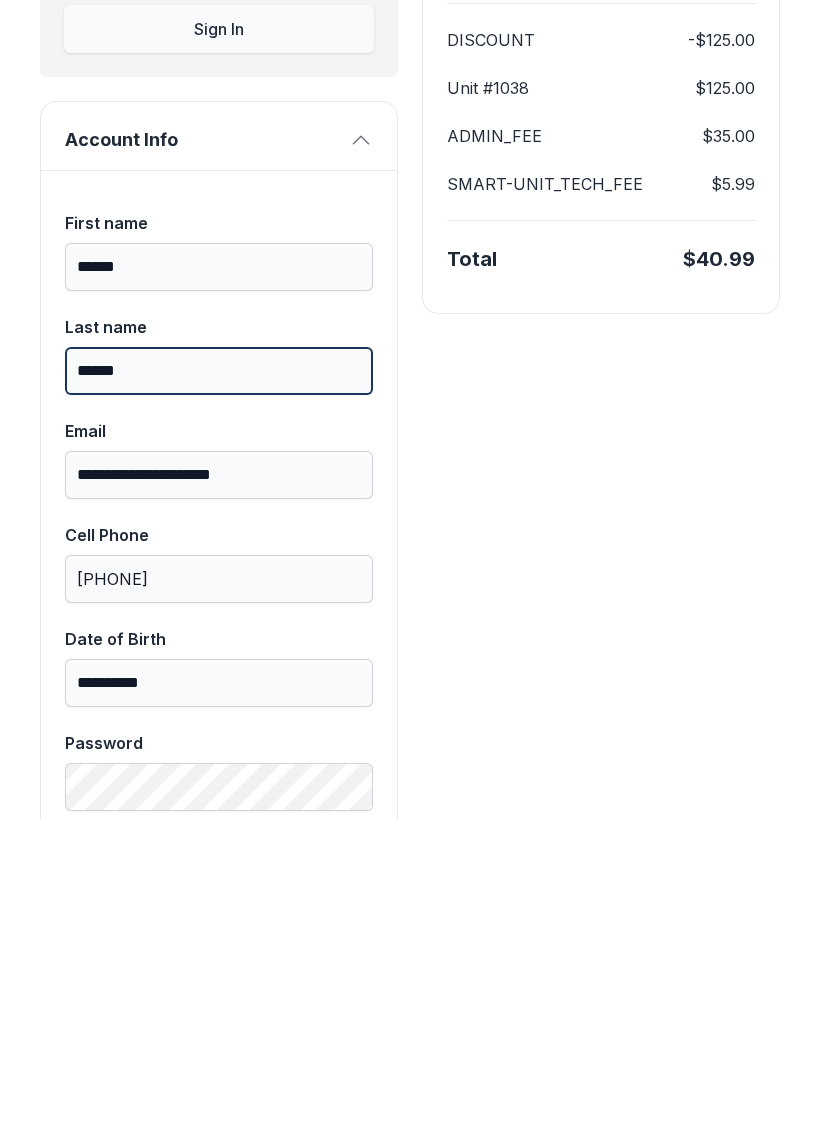 click on "******" at bounding box center (219, 683) 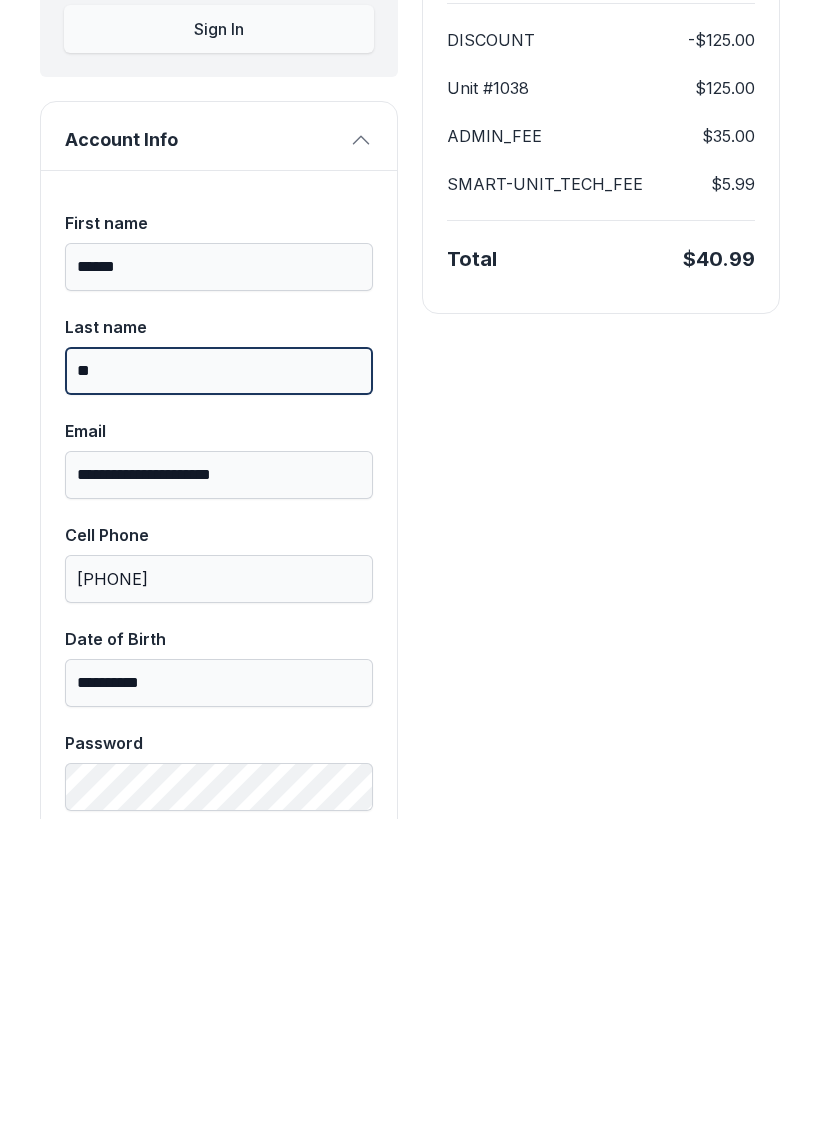 type on "*" 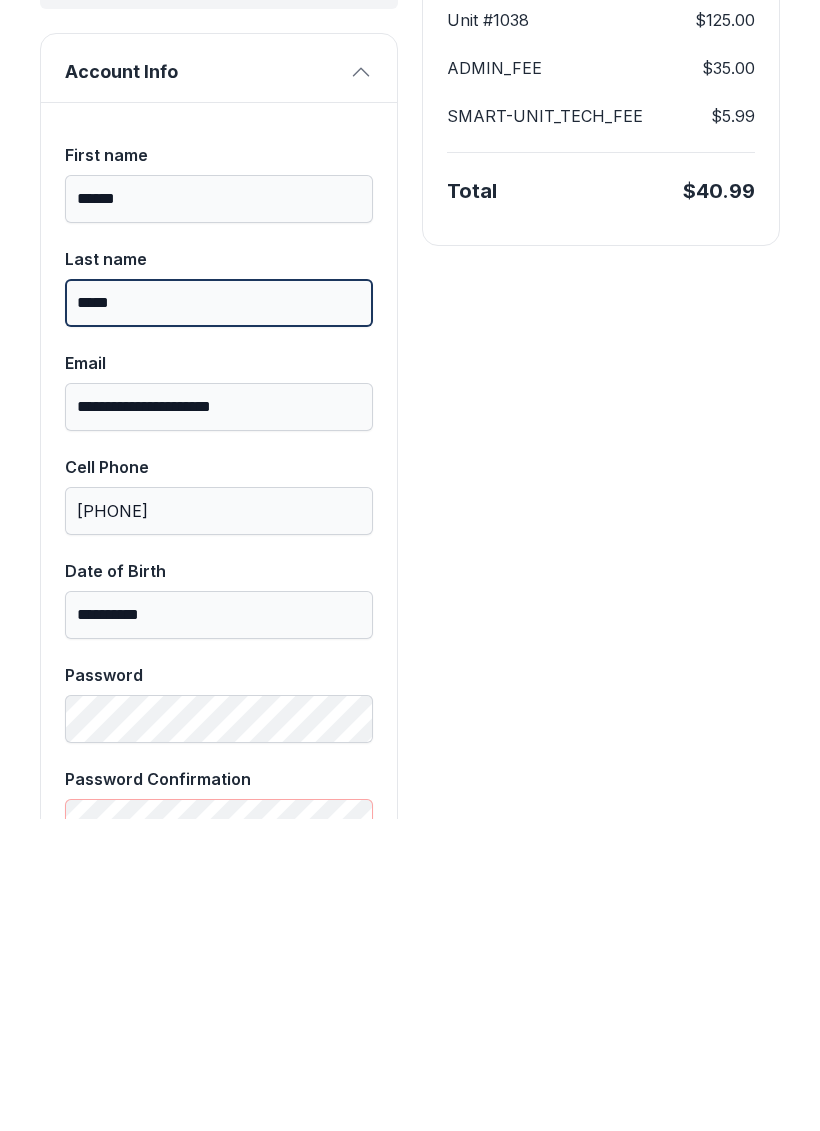 scroll, scrollTop: 299, scrollLeft: 0, axis: vertical 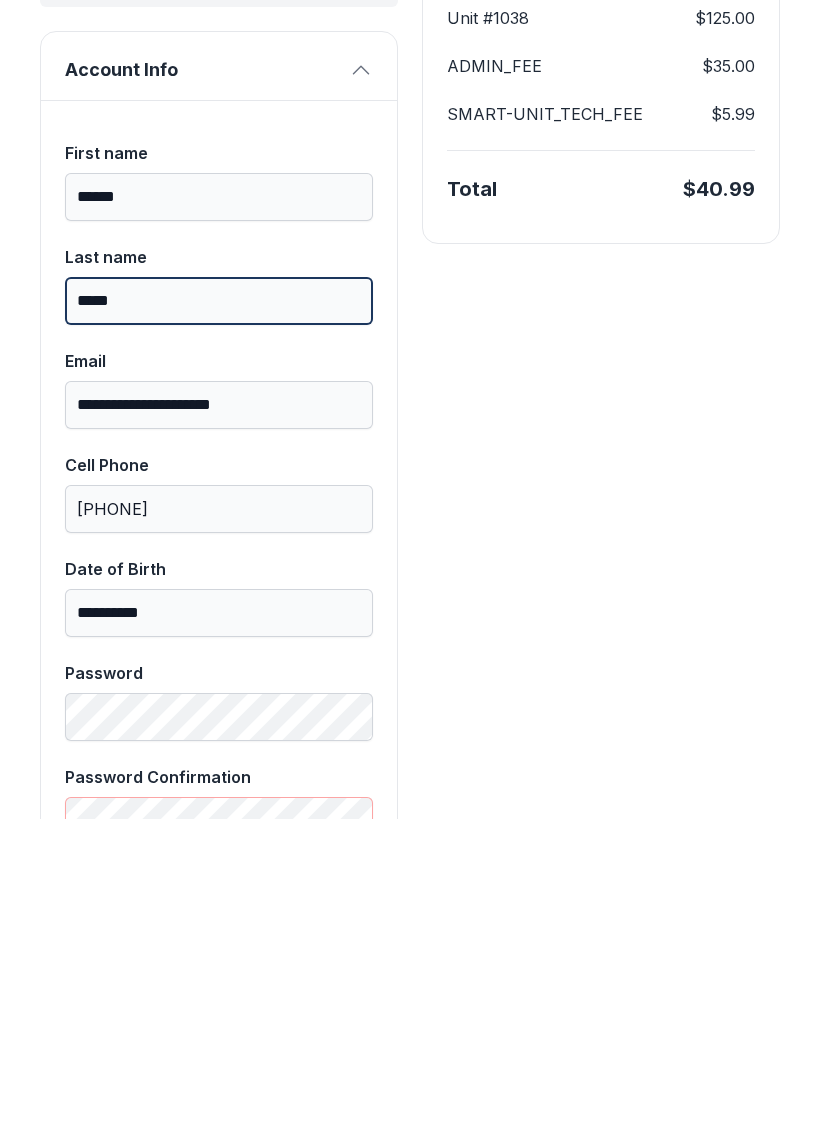 type on "*****" 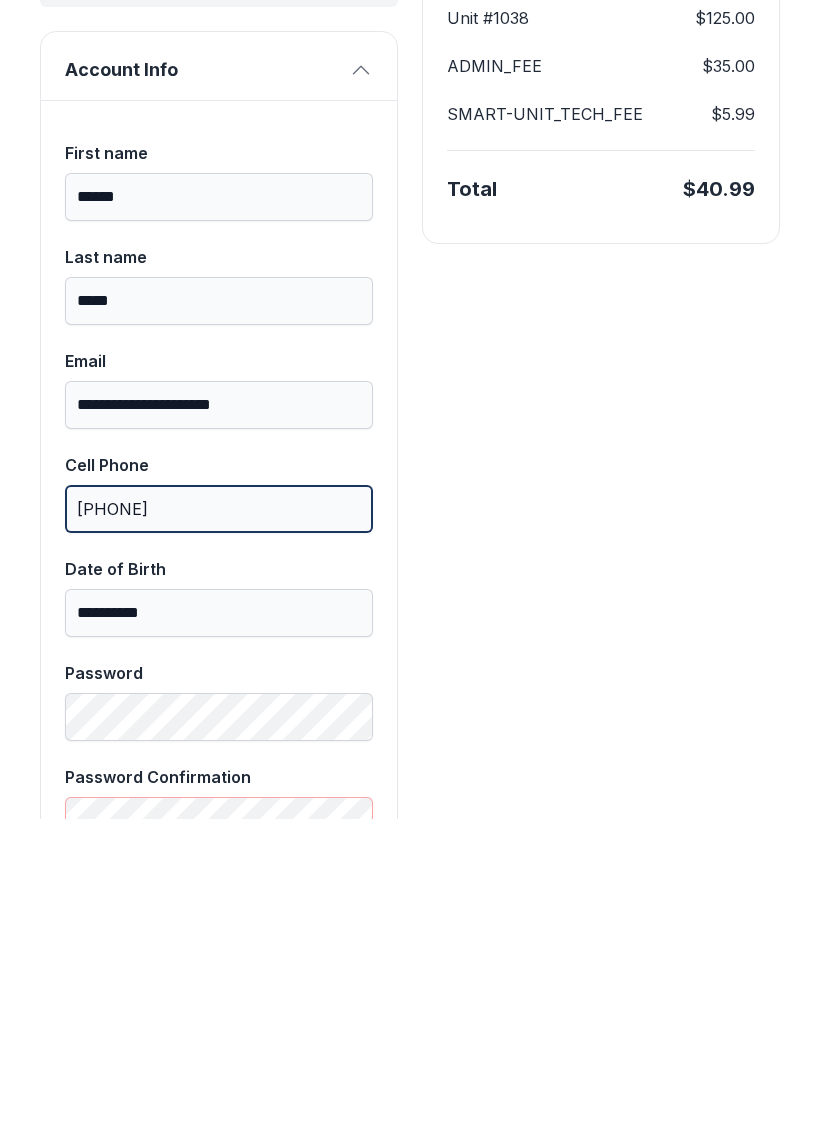 click on "[PHONE]" at bounding box center (219, 821) 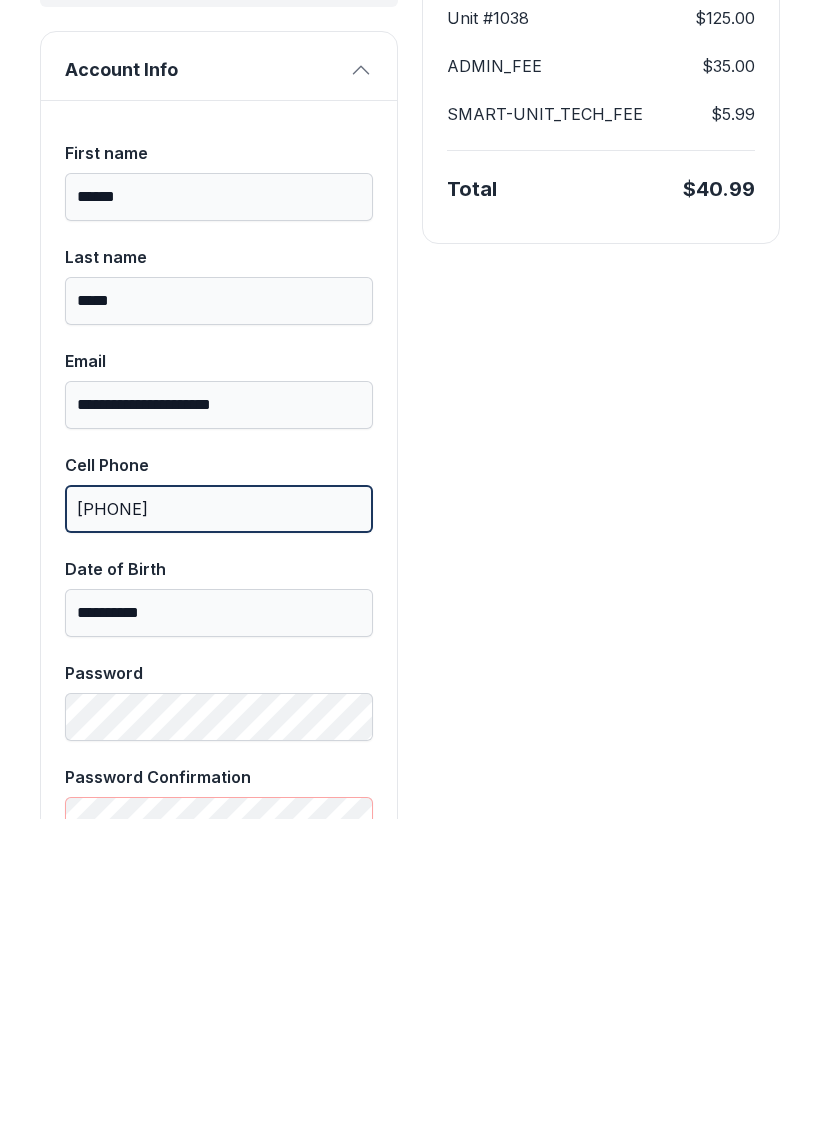 type on "[PHONE]" 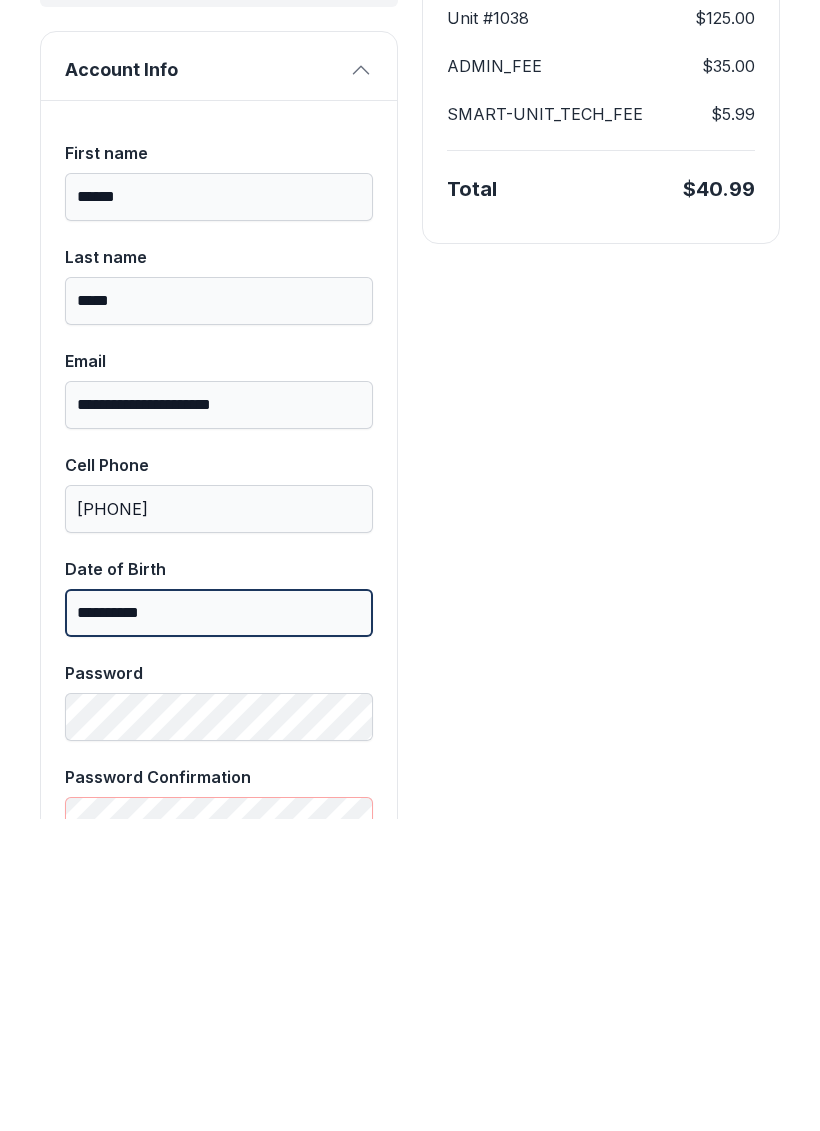 click on "**********" at bounding box center [219, 925] 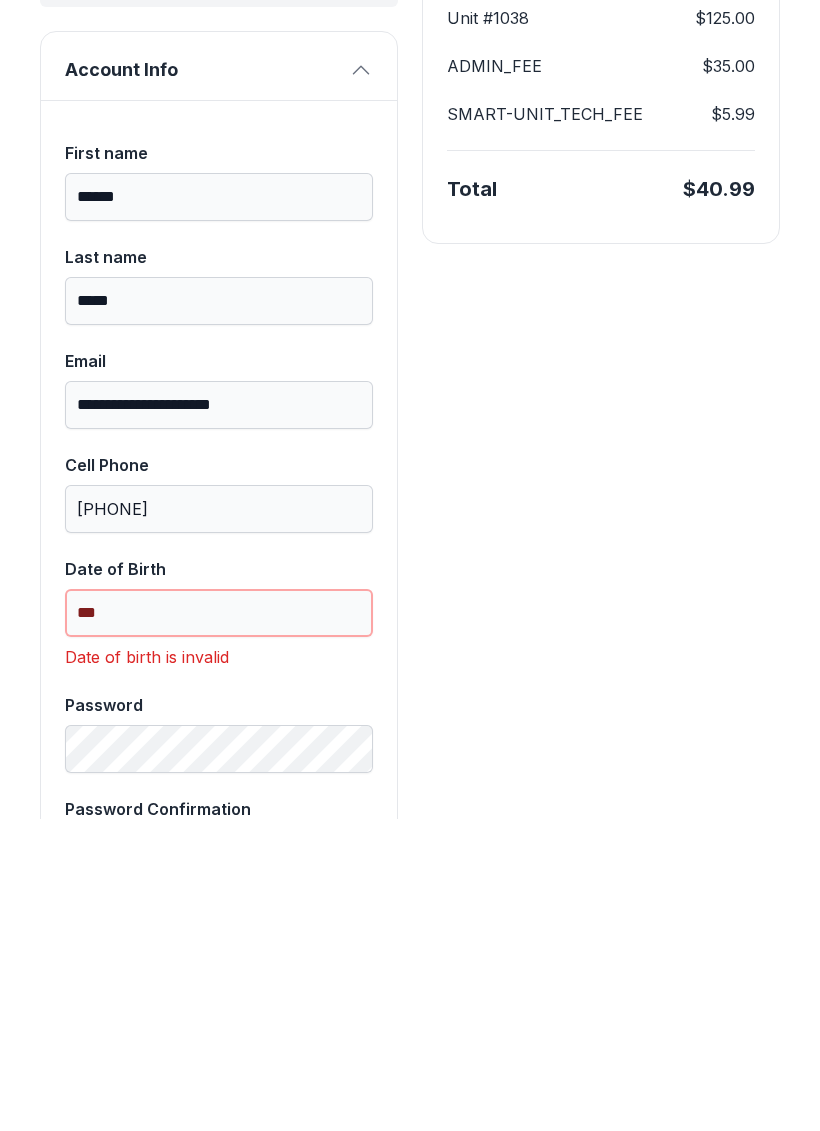 type on "*" 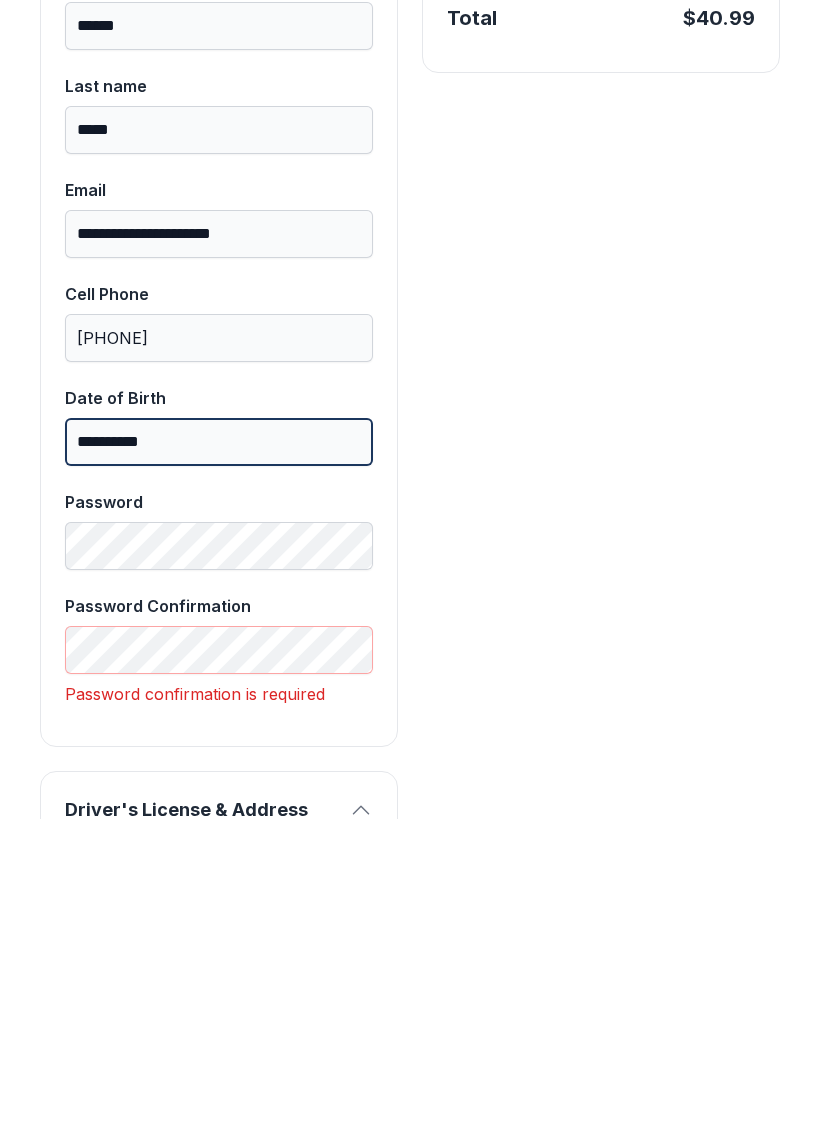 scroll, scrollTop: 486, scrollLeft: 0, axis: vertical 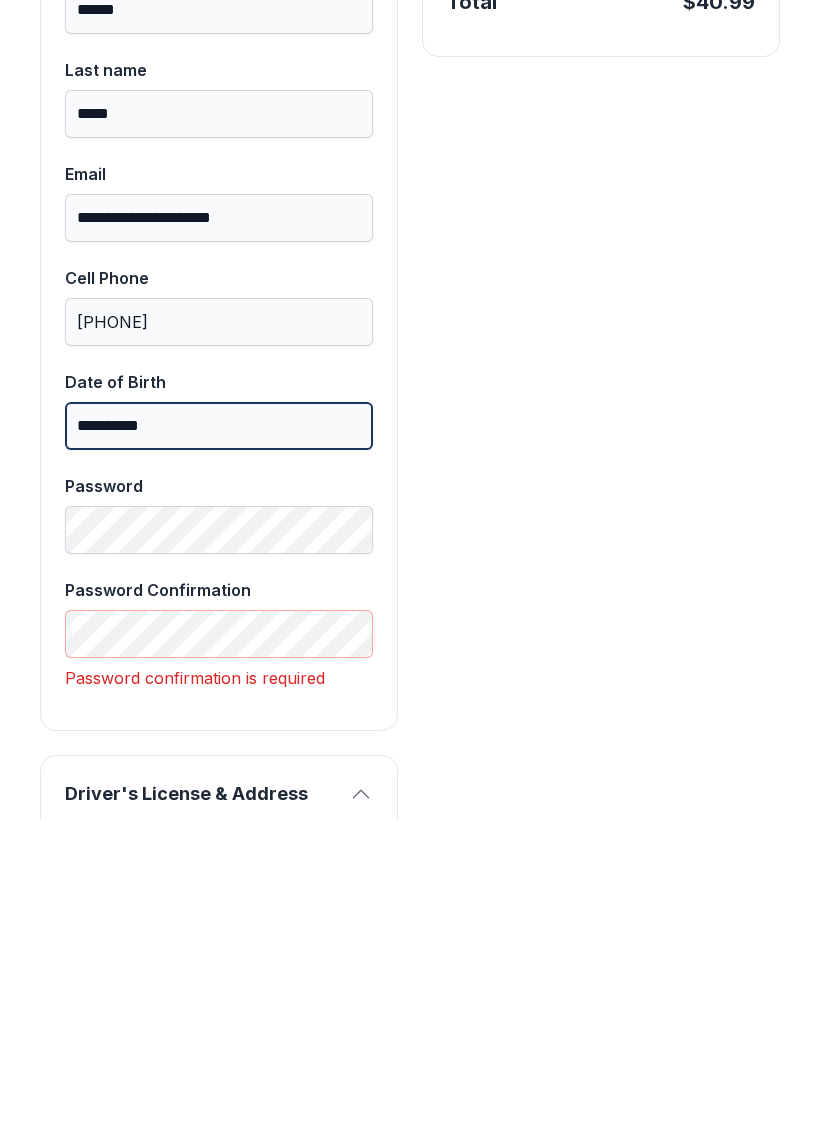 type on "**********" 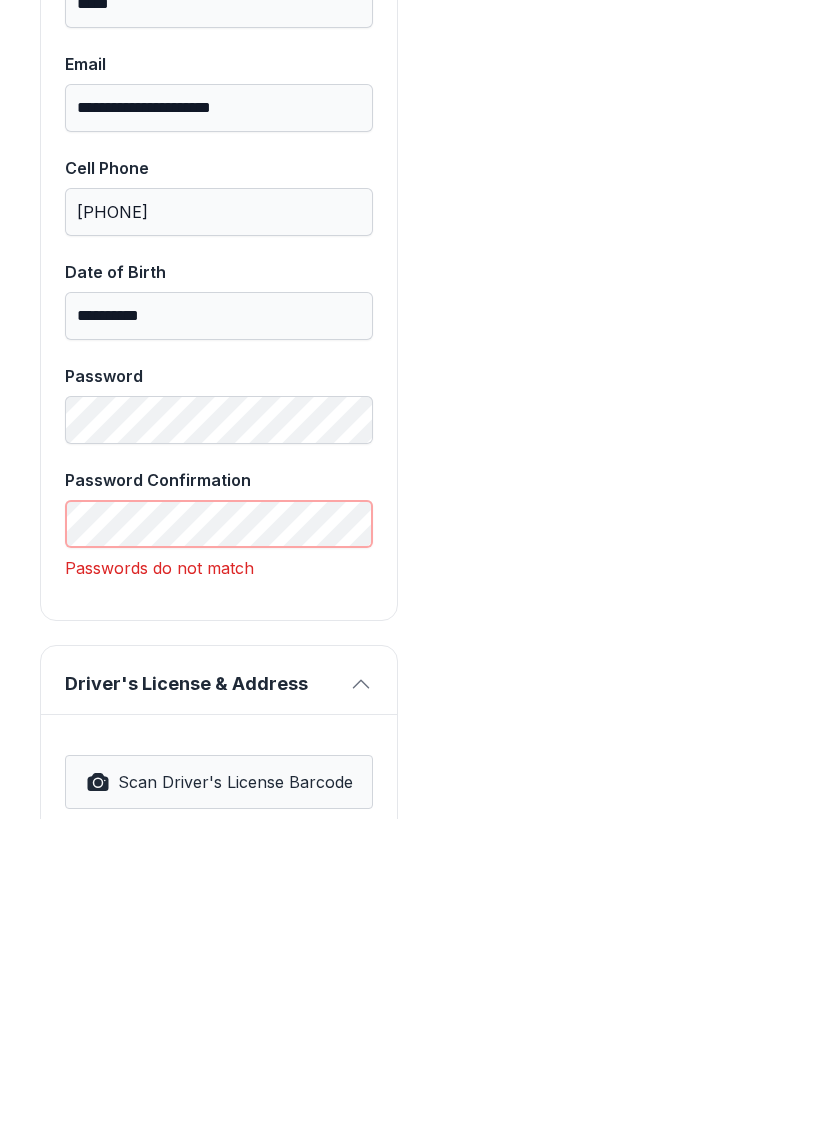 scroll, scrollTop: 603, scrollLeft: 0, axis: vertical 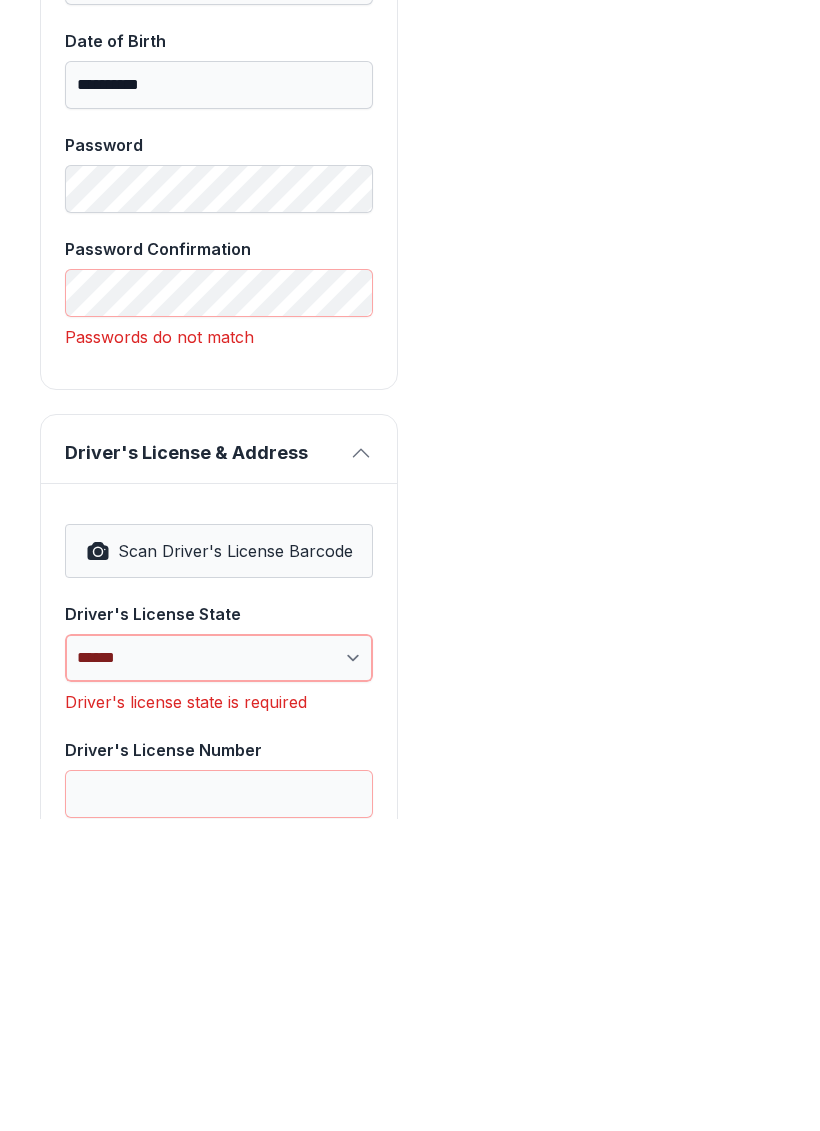 click on "**********" at bounding box center (219, 970) 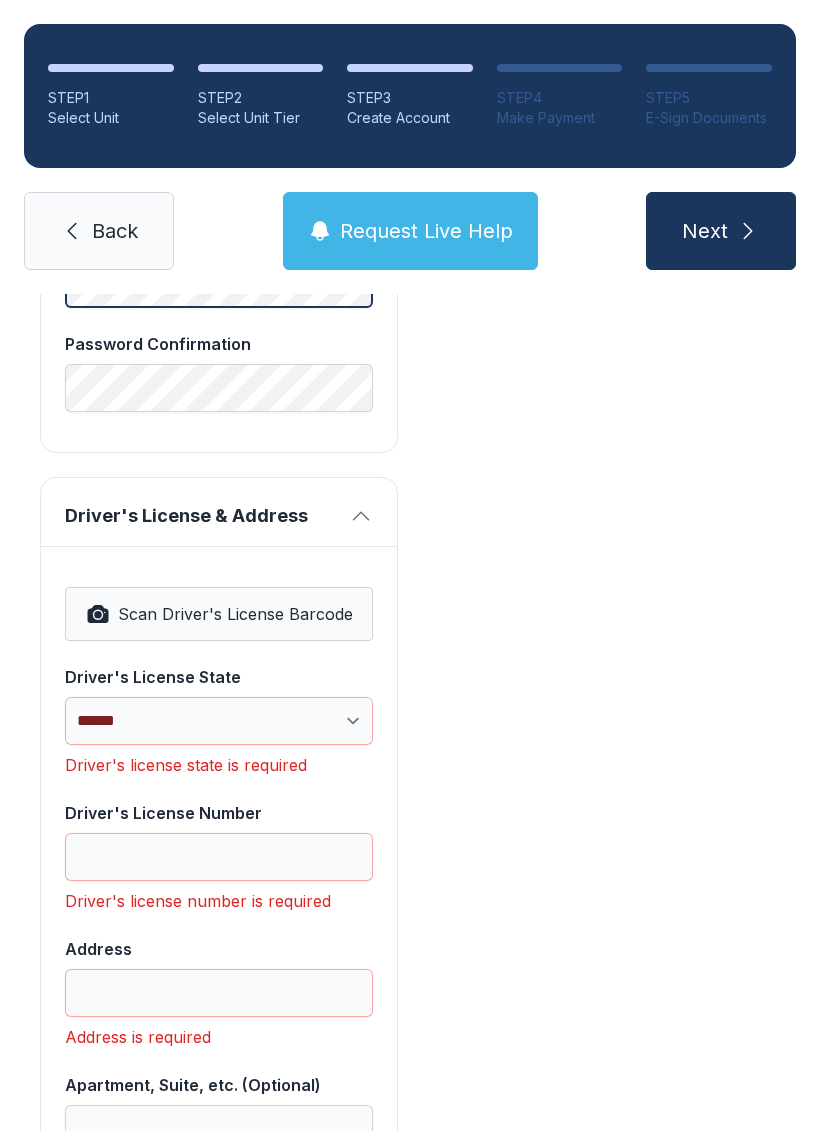 scroll, scrollTop: 1045, scrollLeft: 0, axis: vertical 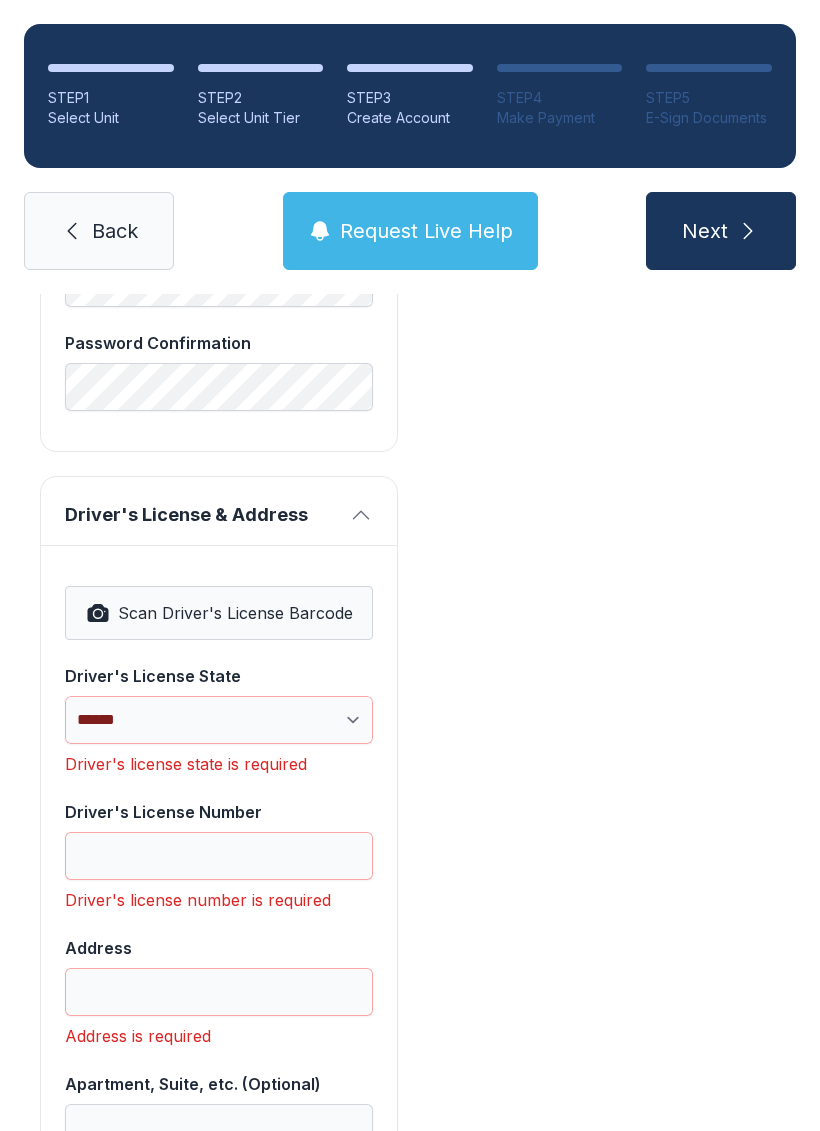 click on "Scan Driver's License Barcode" at bounding box center (235, 613) 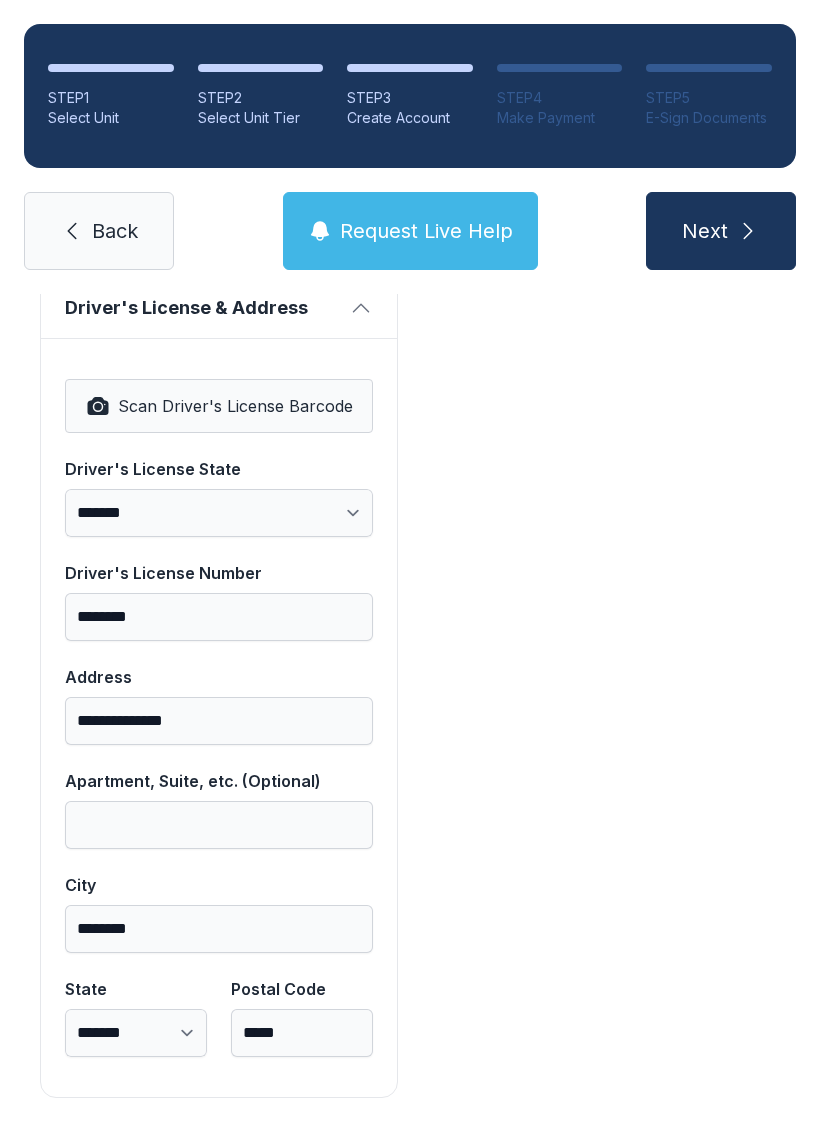 scroll, scrollTop: 1250, scrollLeft: 0, axis: vertical 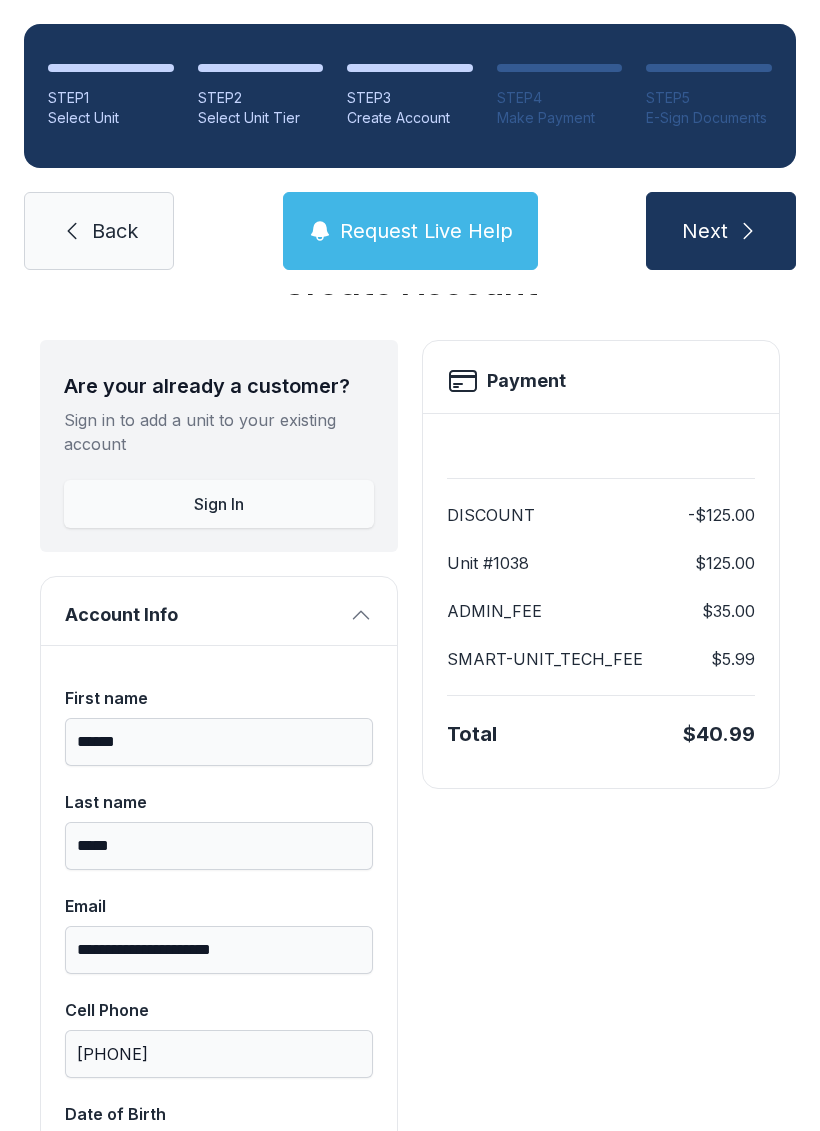 click on "Next" at bounding box center (705, 231) 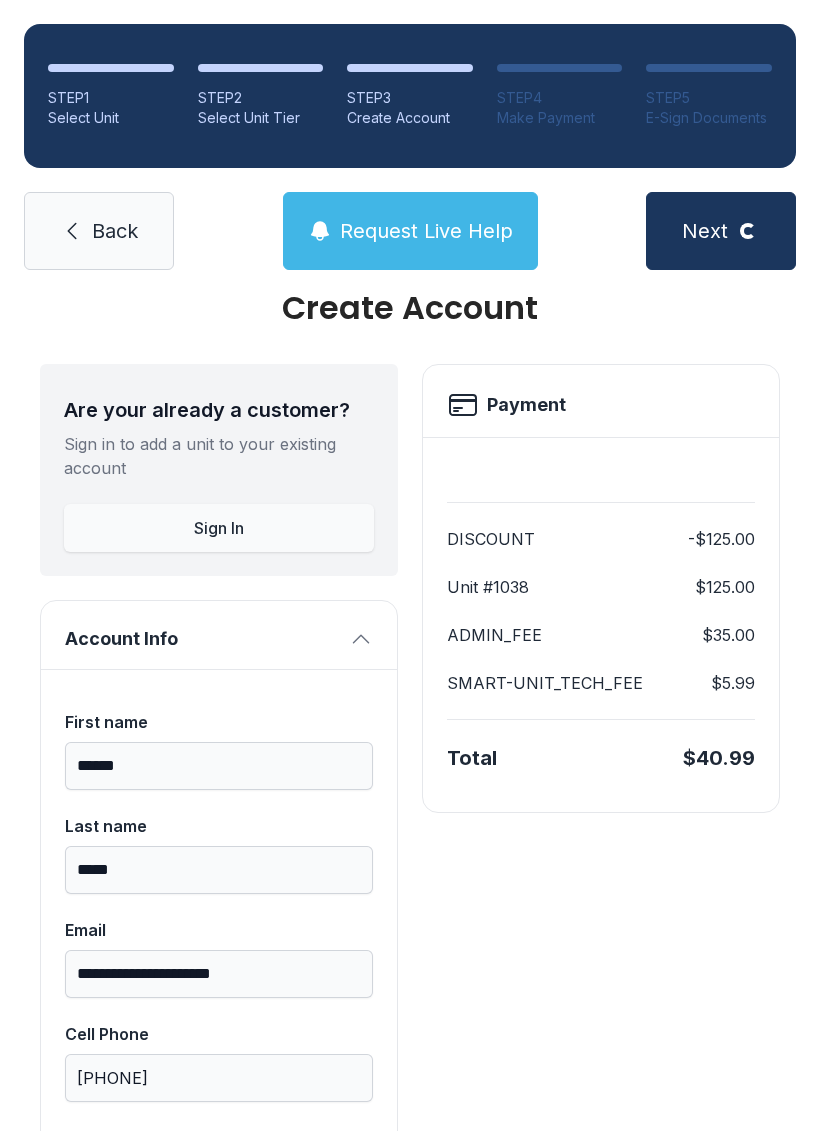 scroll, scrollTop: 40, scrollLeft: 0, axis: vertical 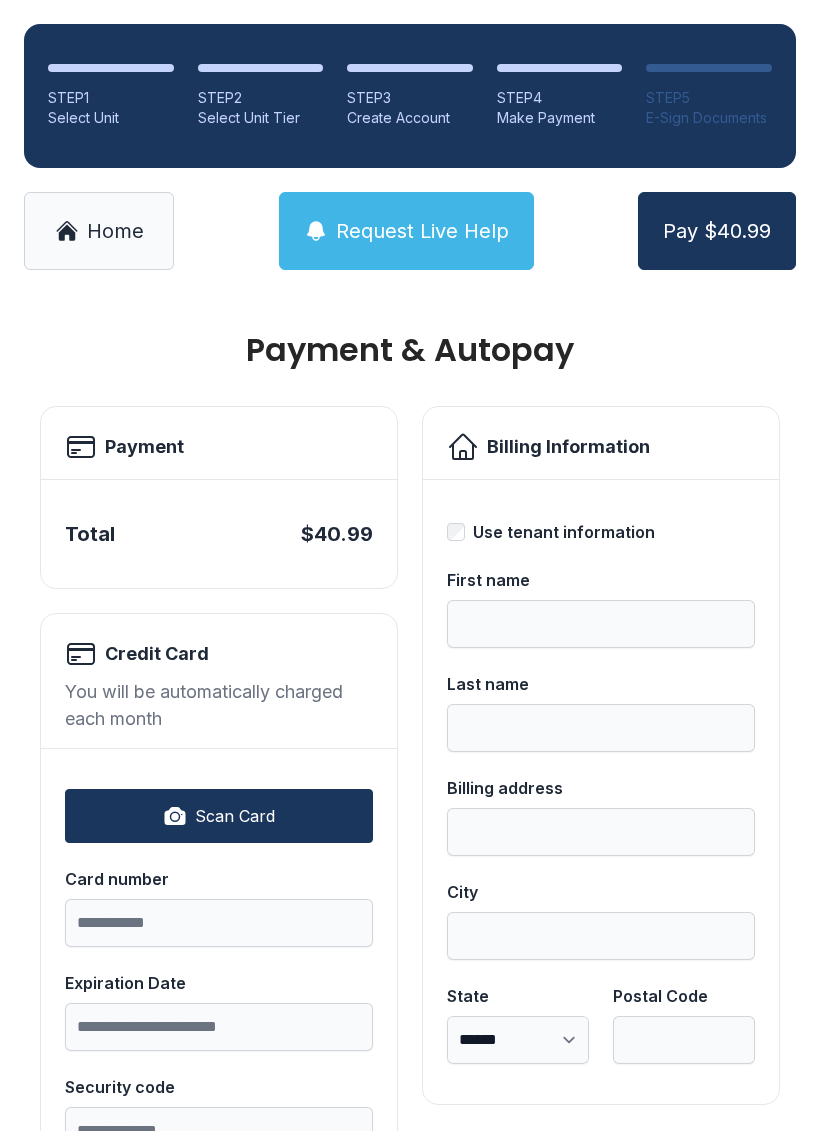 click on "Scan Card" at bounding box center (235, 816) 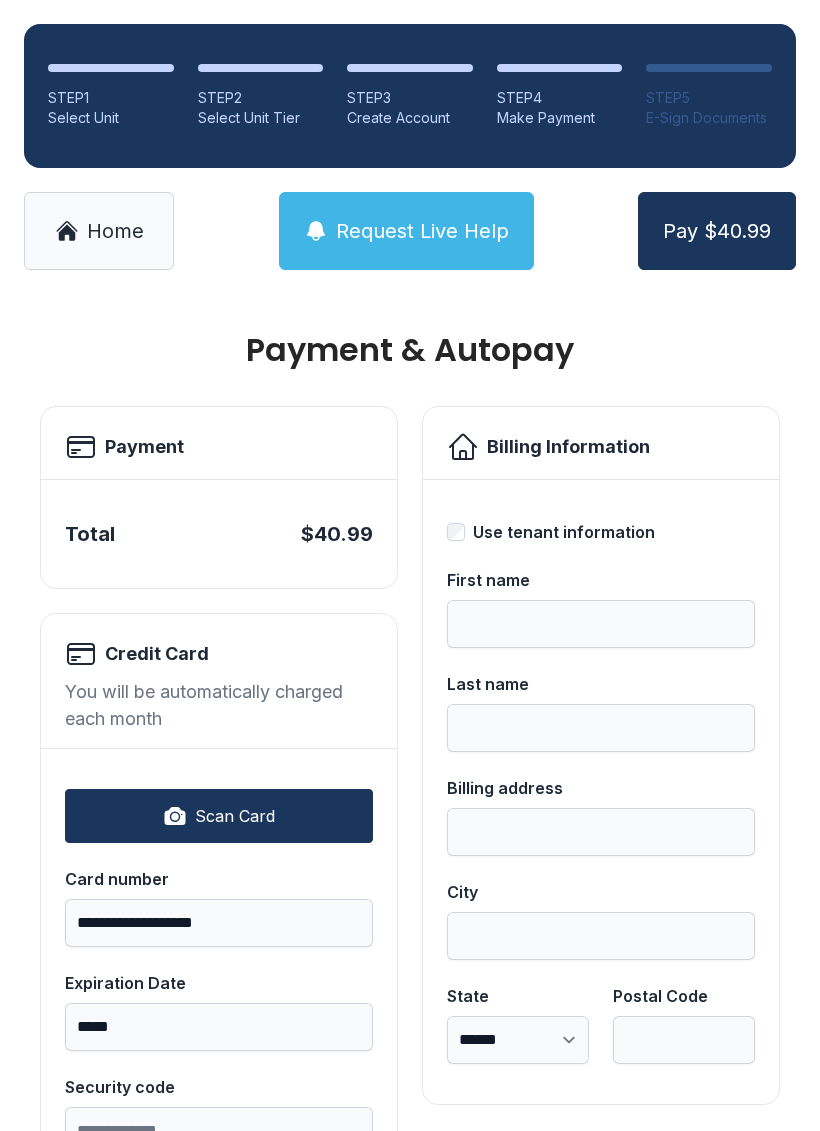 type on "**********" 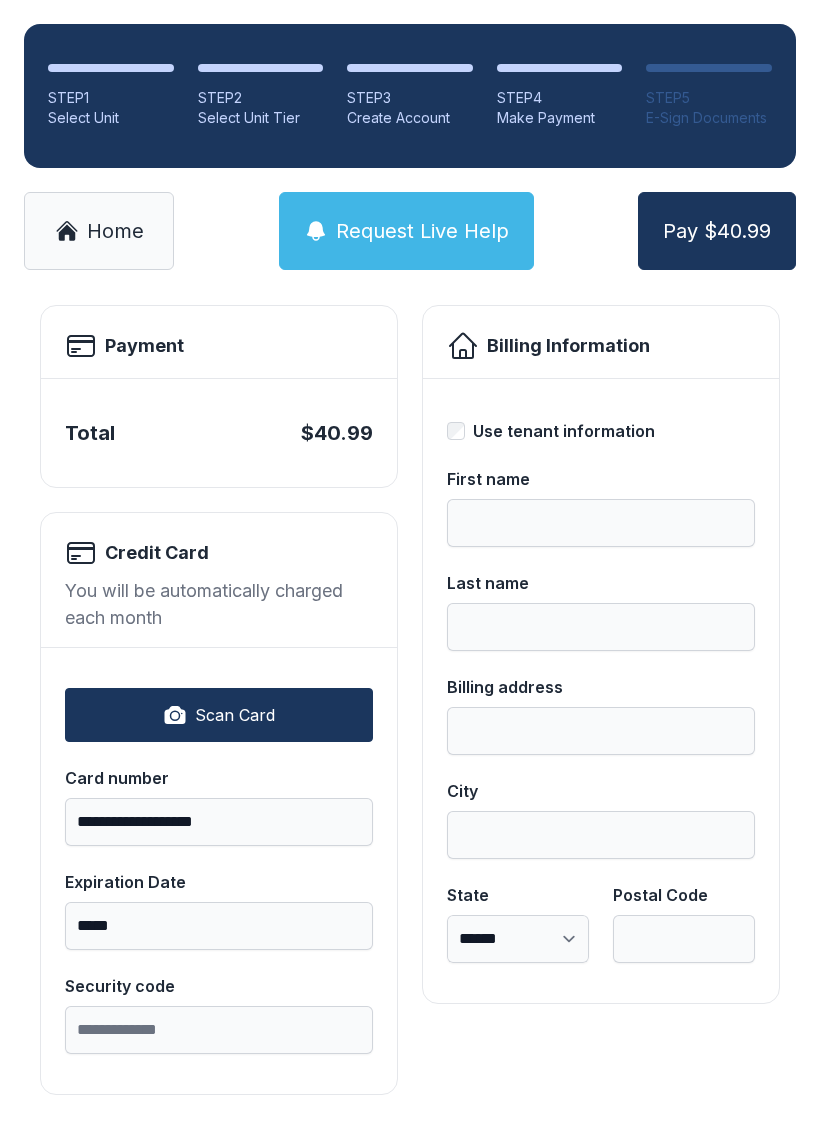 scroll, scrollTop: 96, scrollLeft: 0, axis: vertical 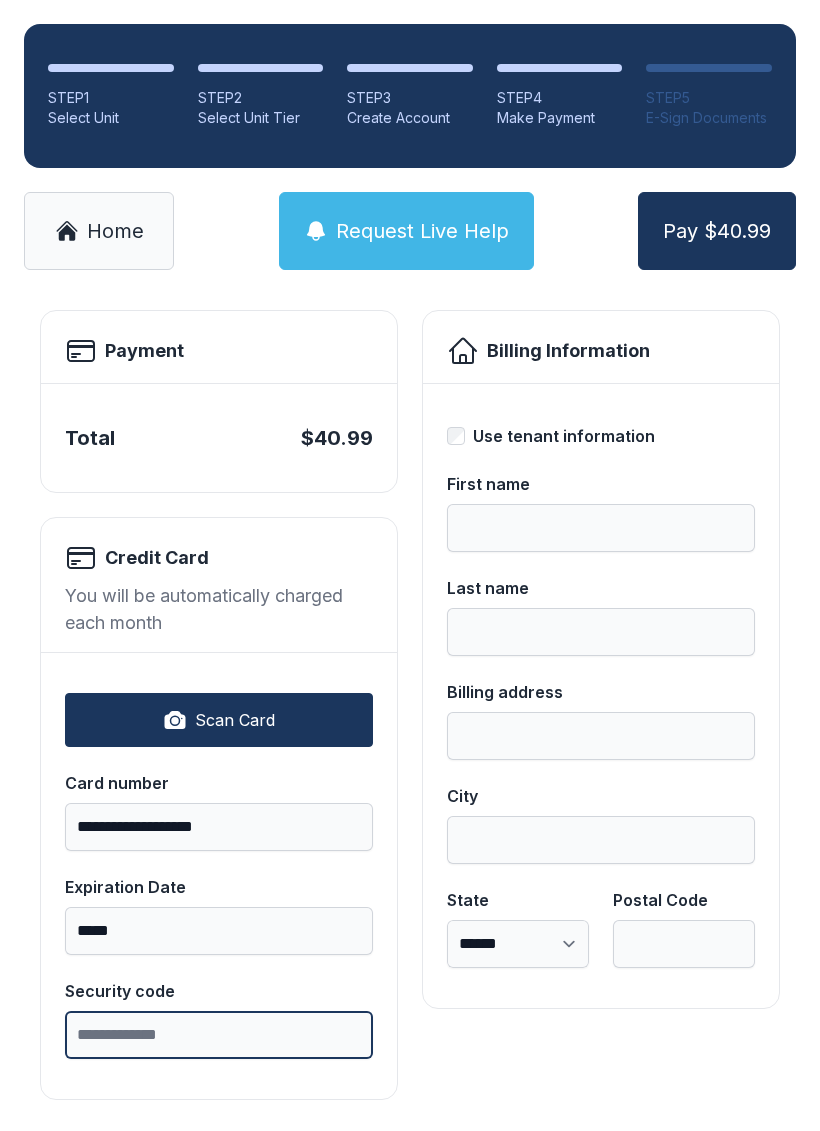 click on "Security code" at bounding box center [219, 1035] 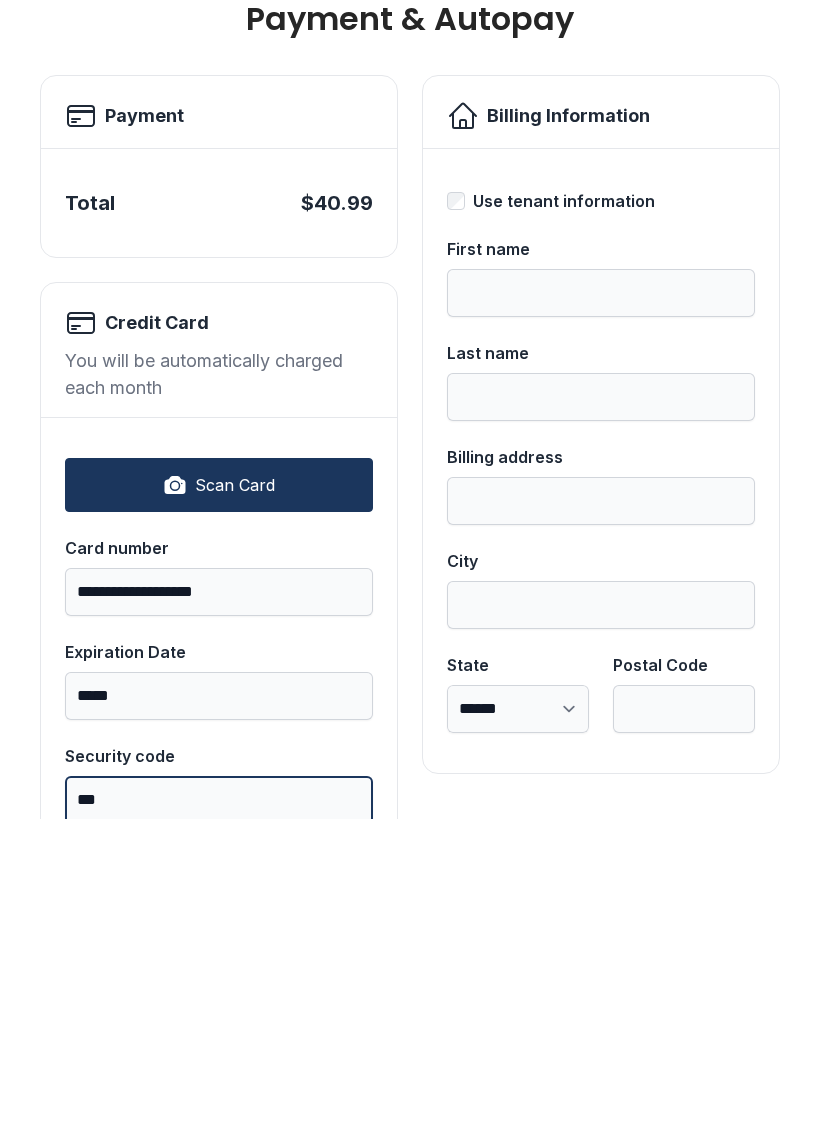 scroll, scrollTop: 24, scrollLeft: 0, axis: vertical 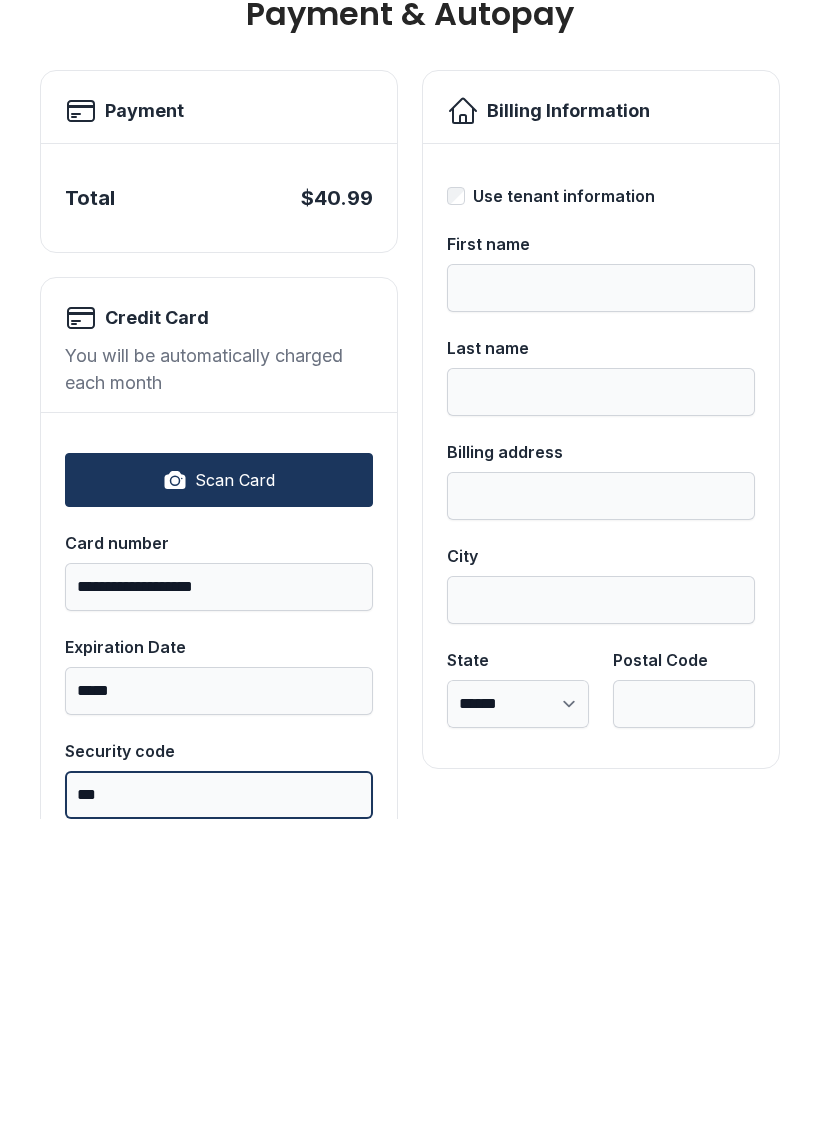 type on "***" 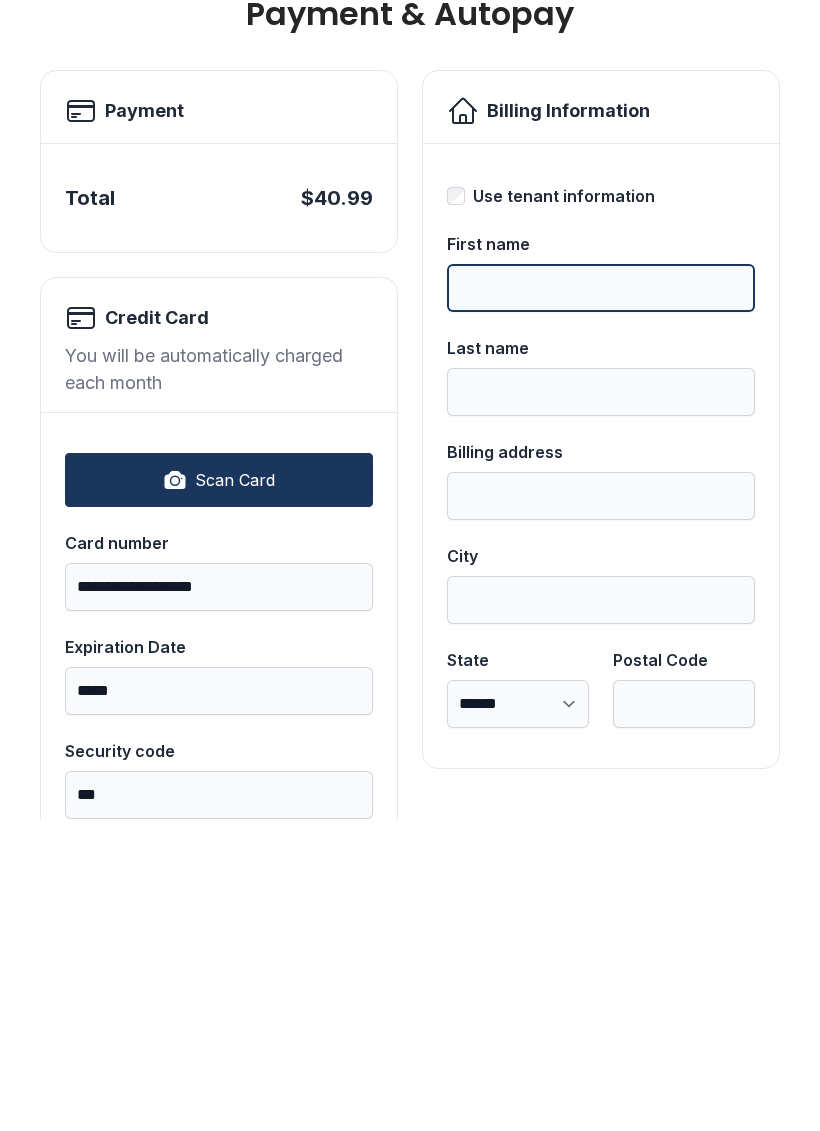 click on "First name" at bounding box center (601, 600) 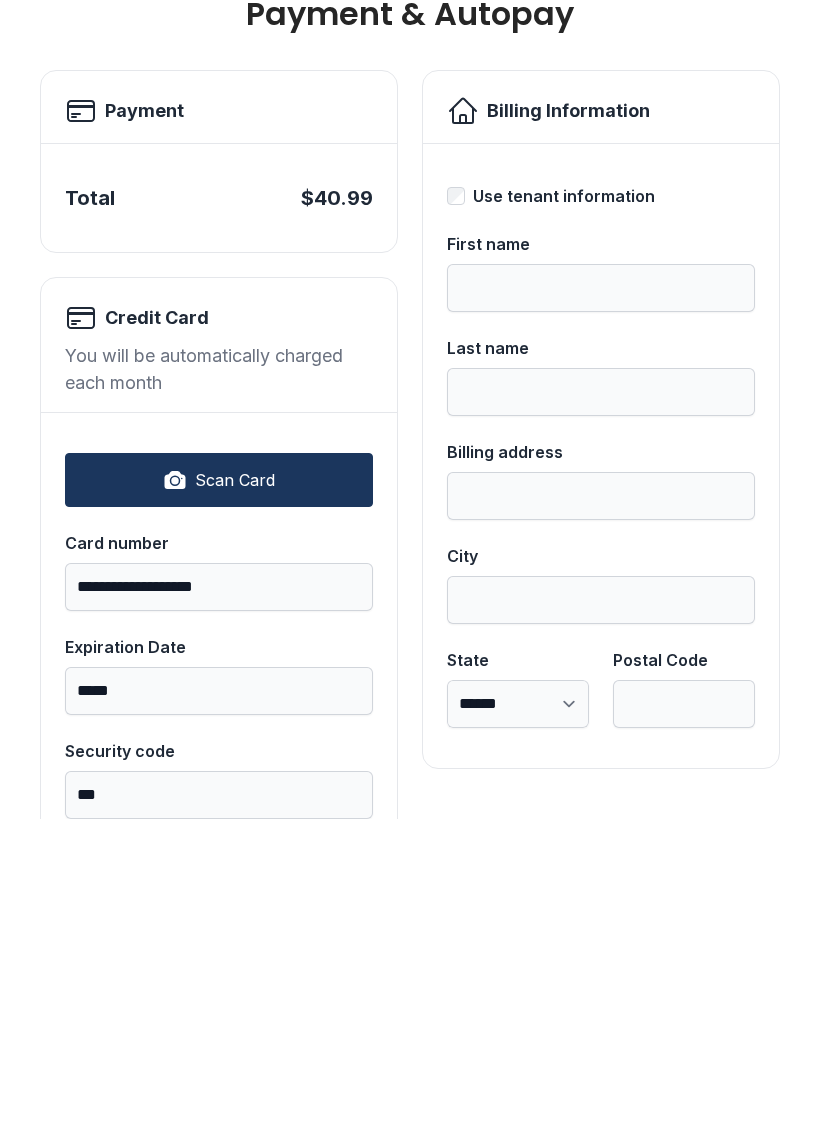 type on "******" 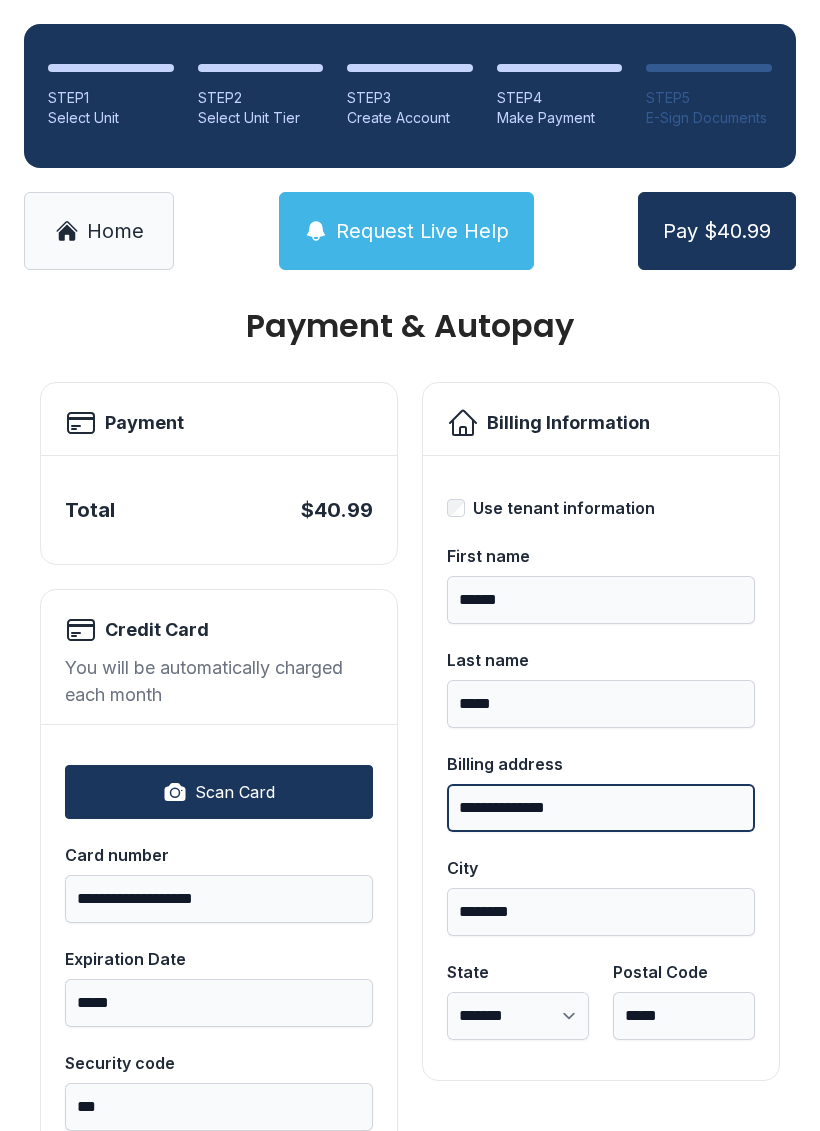click on "**********" at bounding box center [601, 808] 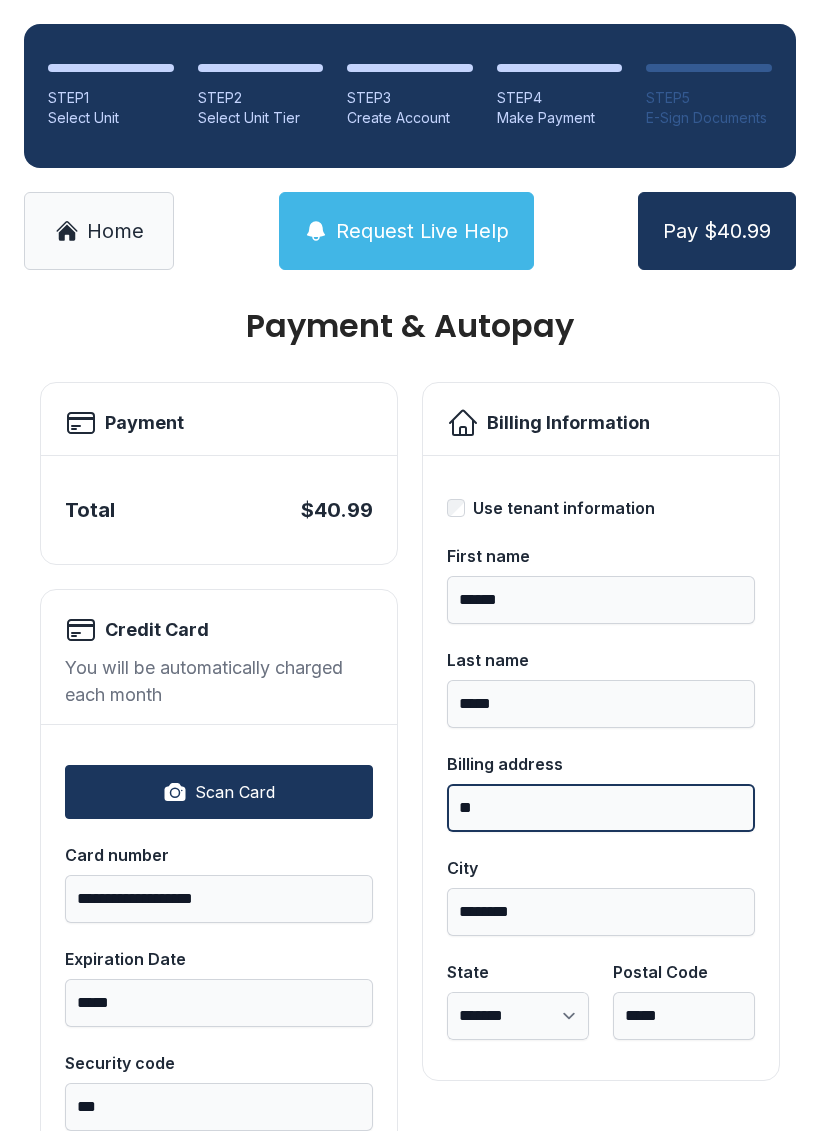 type on "*" 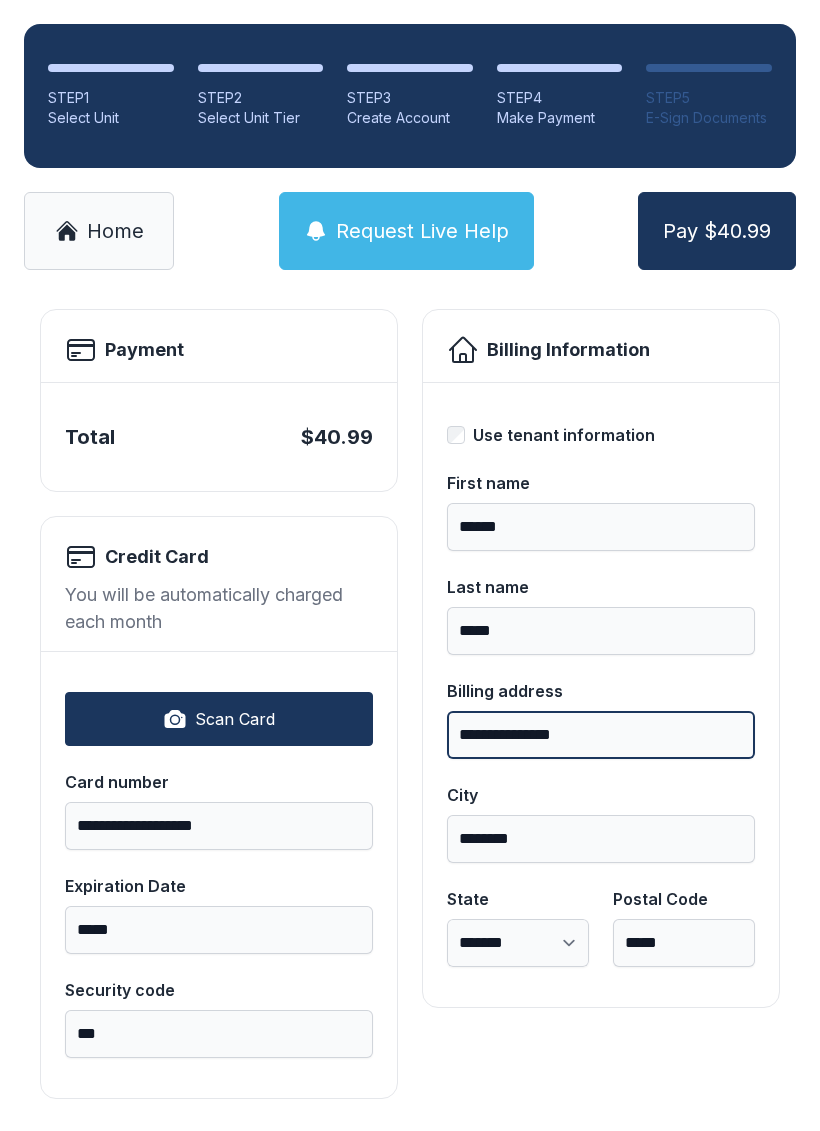 scroll, scrollTop: 96, scrollLeft: 0, axis: vertical 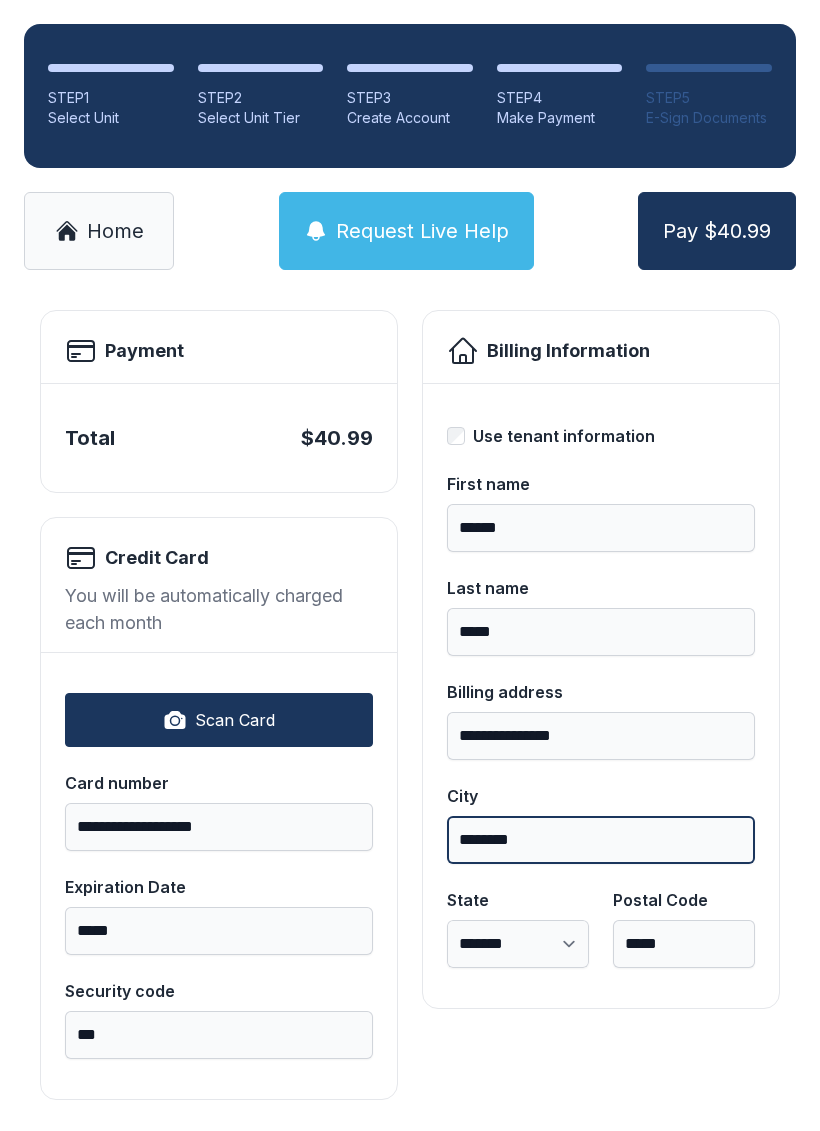 click on "********" at bounding box center [601, 840] 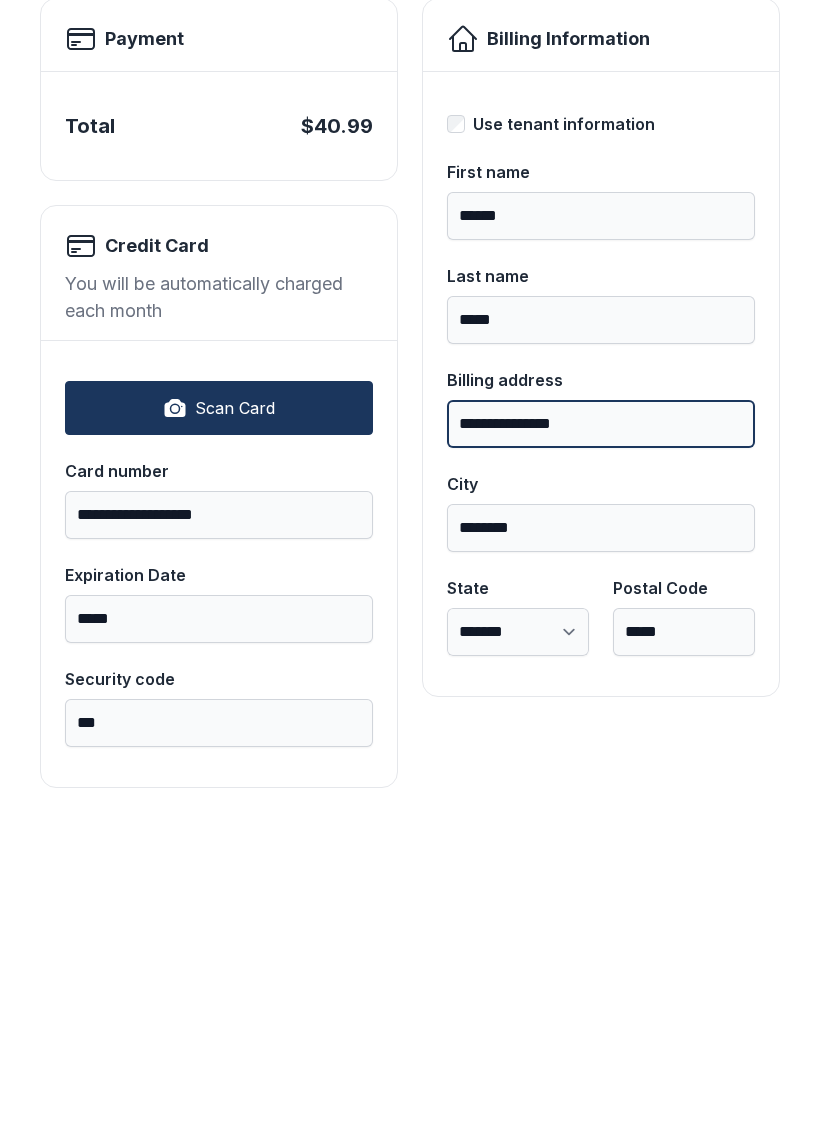 click on "**********" at bounding box center [601, 736] 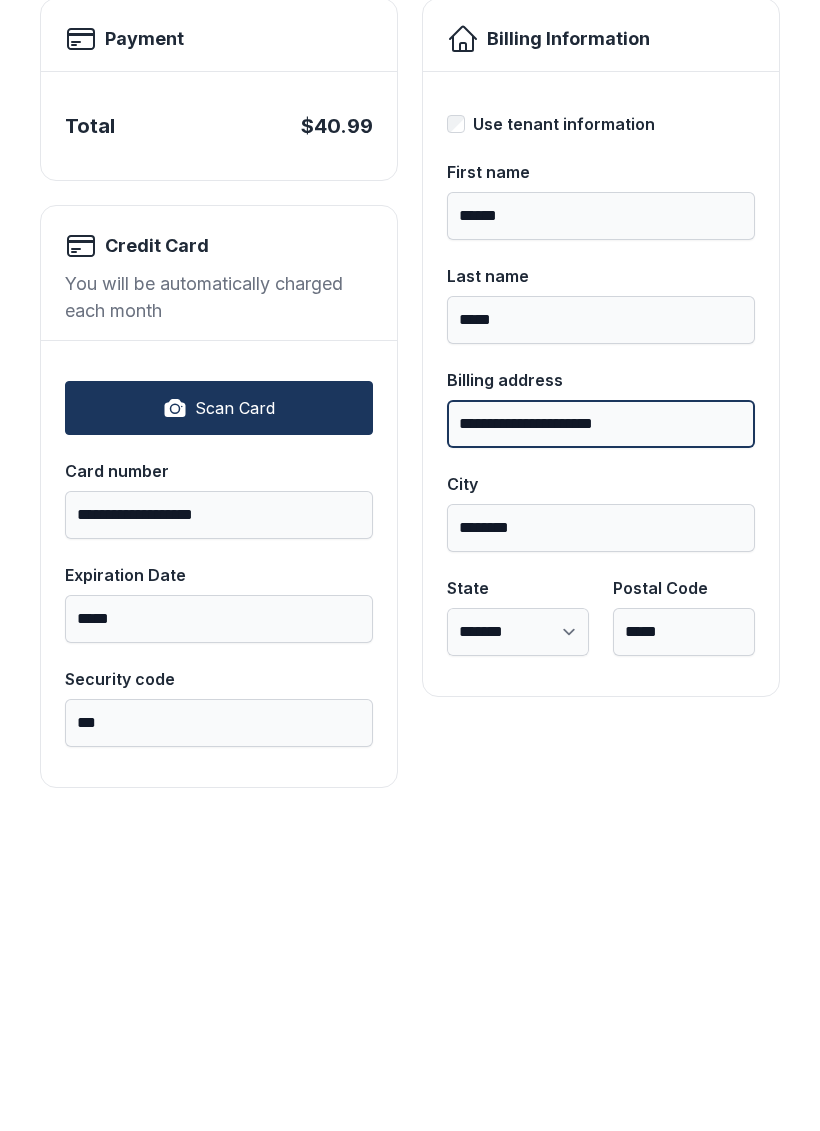type on "**********" 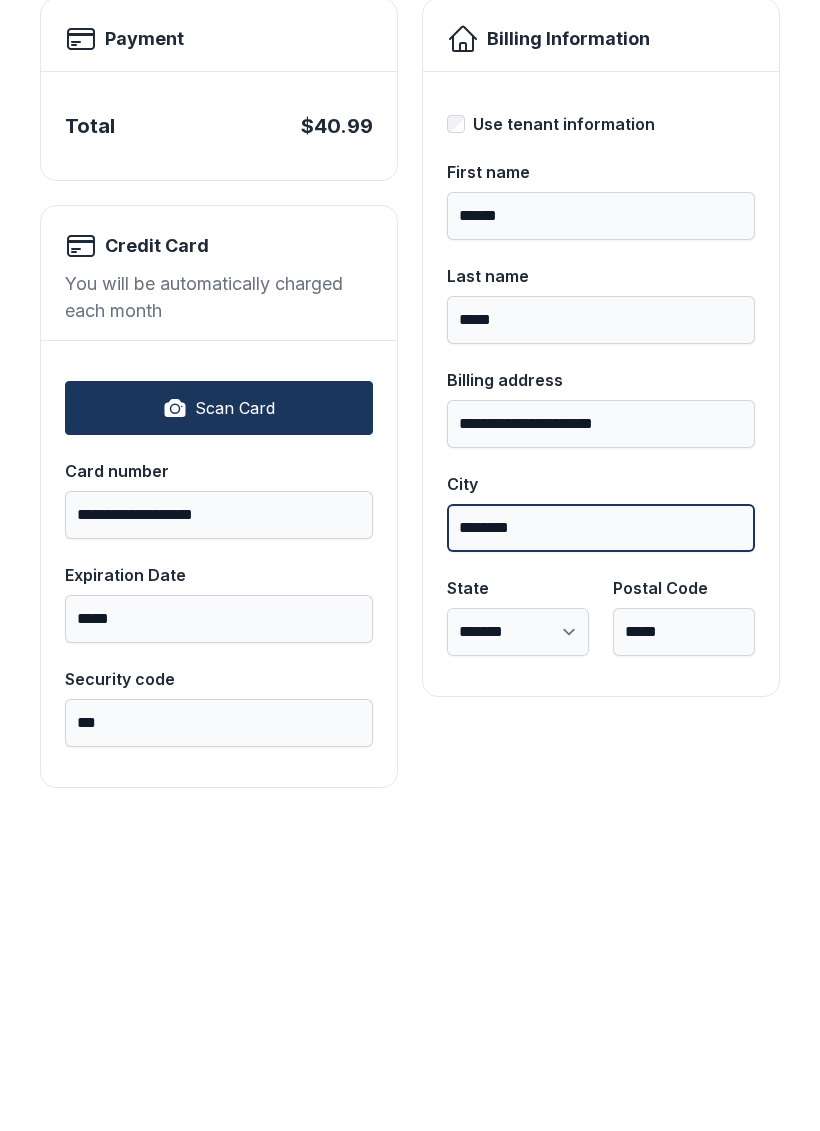 click on "********" at bounding box center (601, 840) 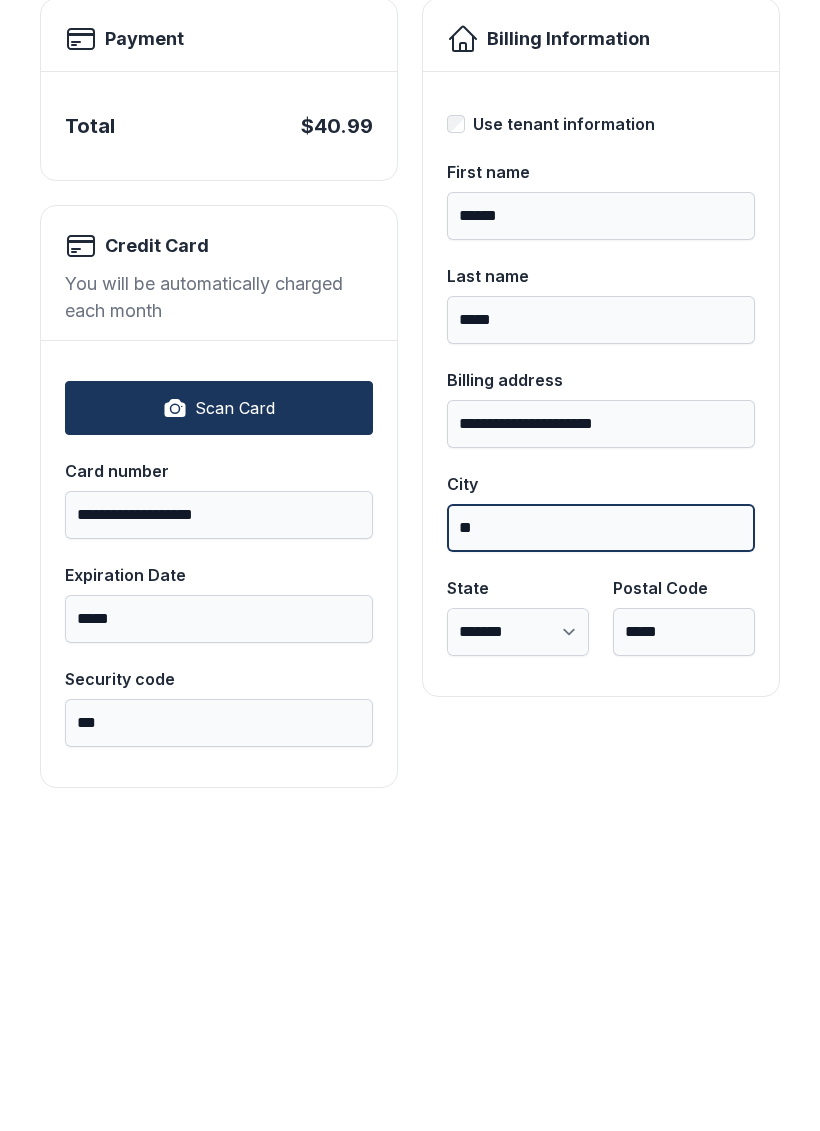 type on "*" 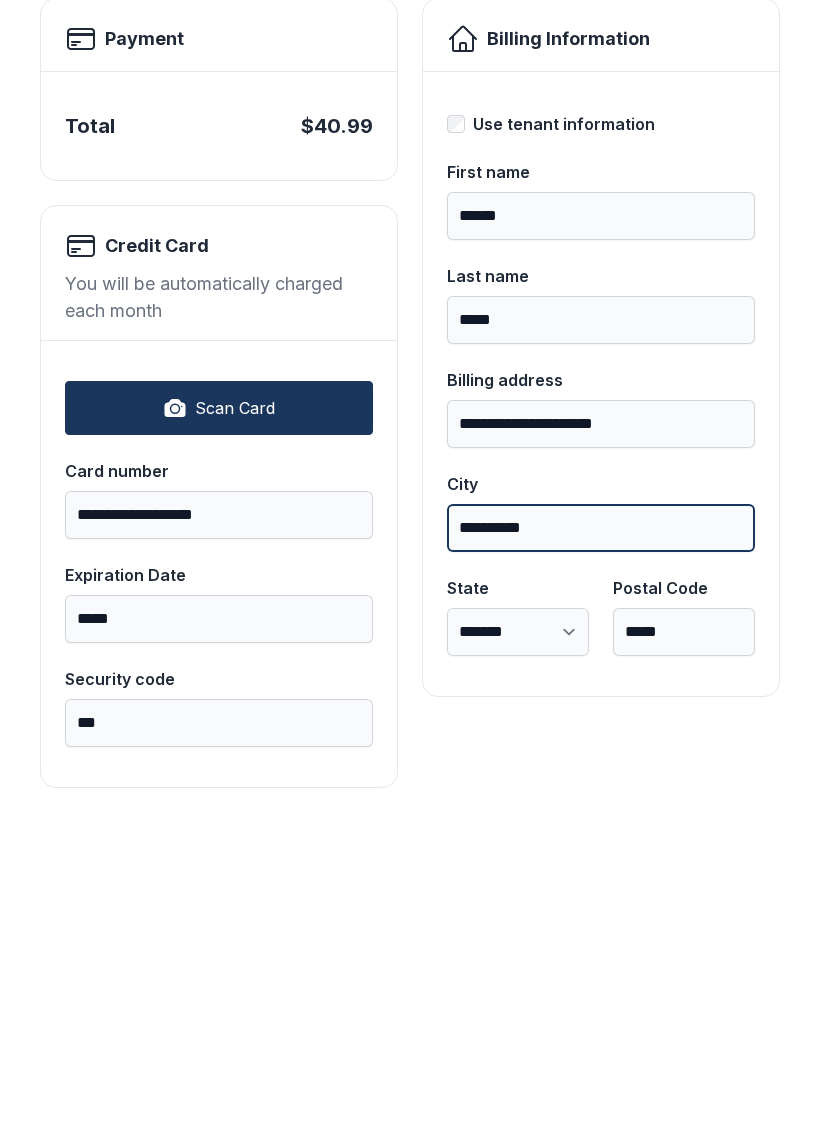 type on "**********" 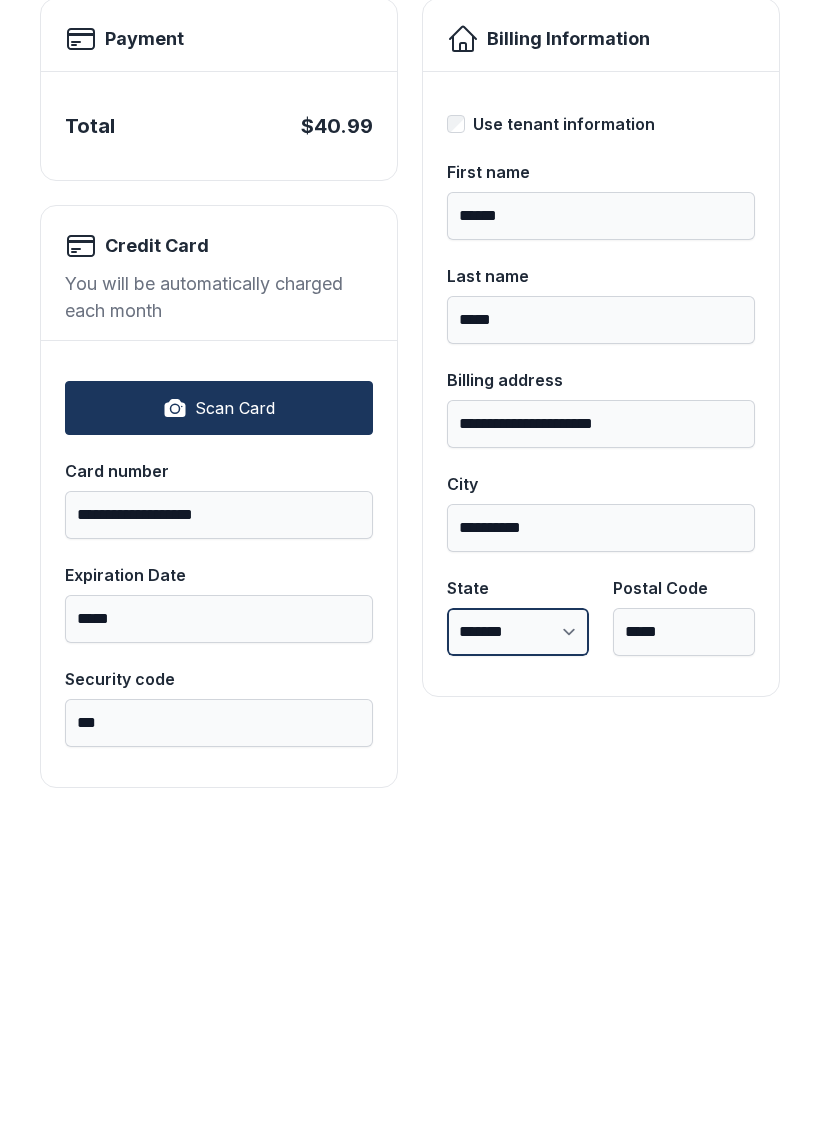 click on "**********" at bounding box center (518, 944) 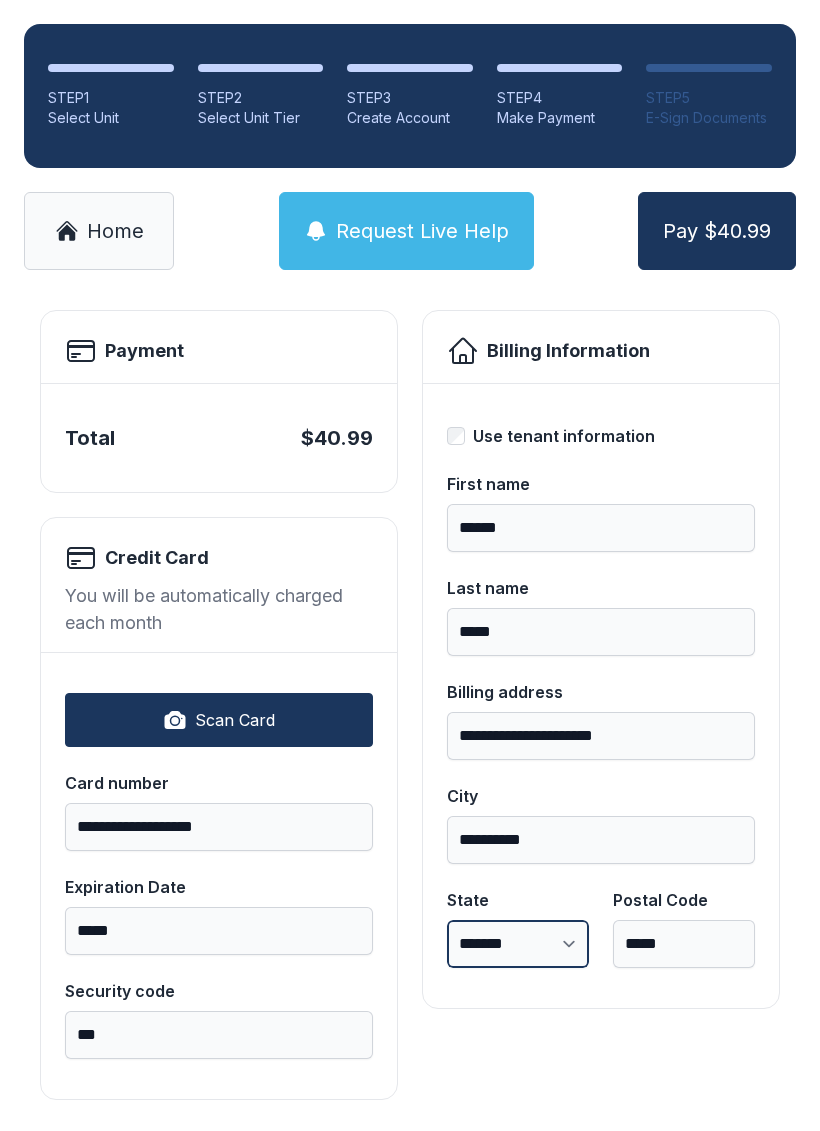 select on "**" 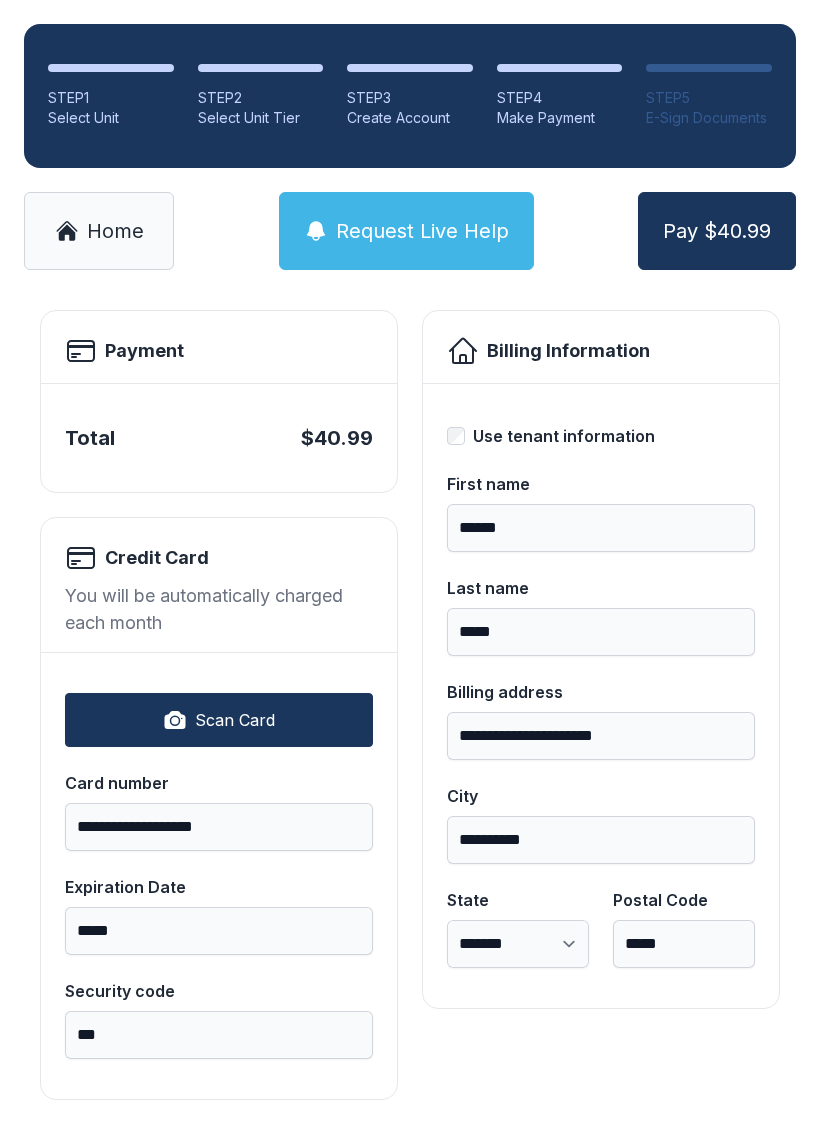click on "STEP  1 Select Unit STEP  2 Select Unit Tier STEP  3 Create Account STEP  4 Make Payment STEP  5 E-Sign Documents" at bounding box center [410, 96] 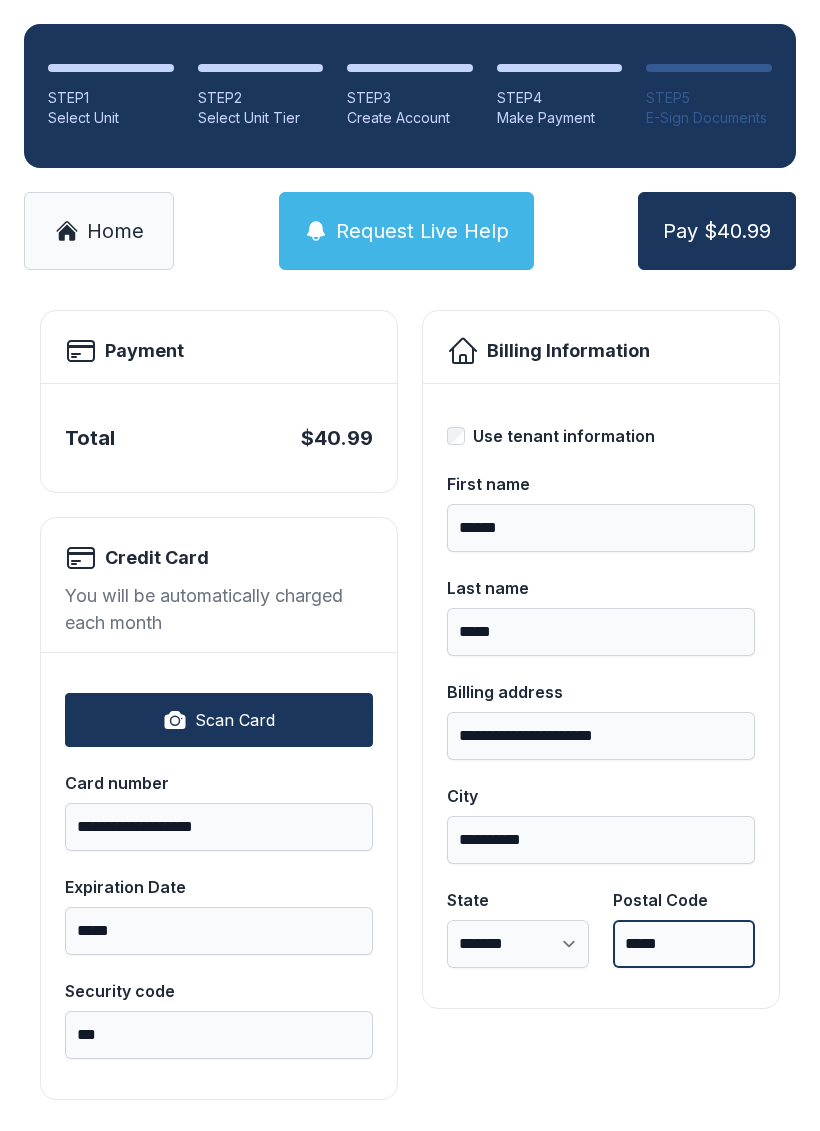 click on "*****" at bounding box center [684, 944] 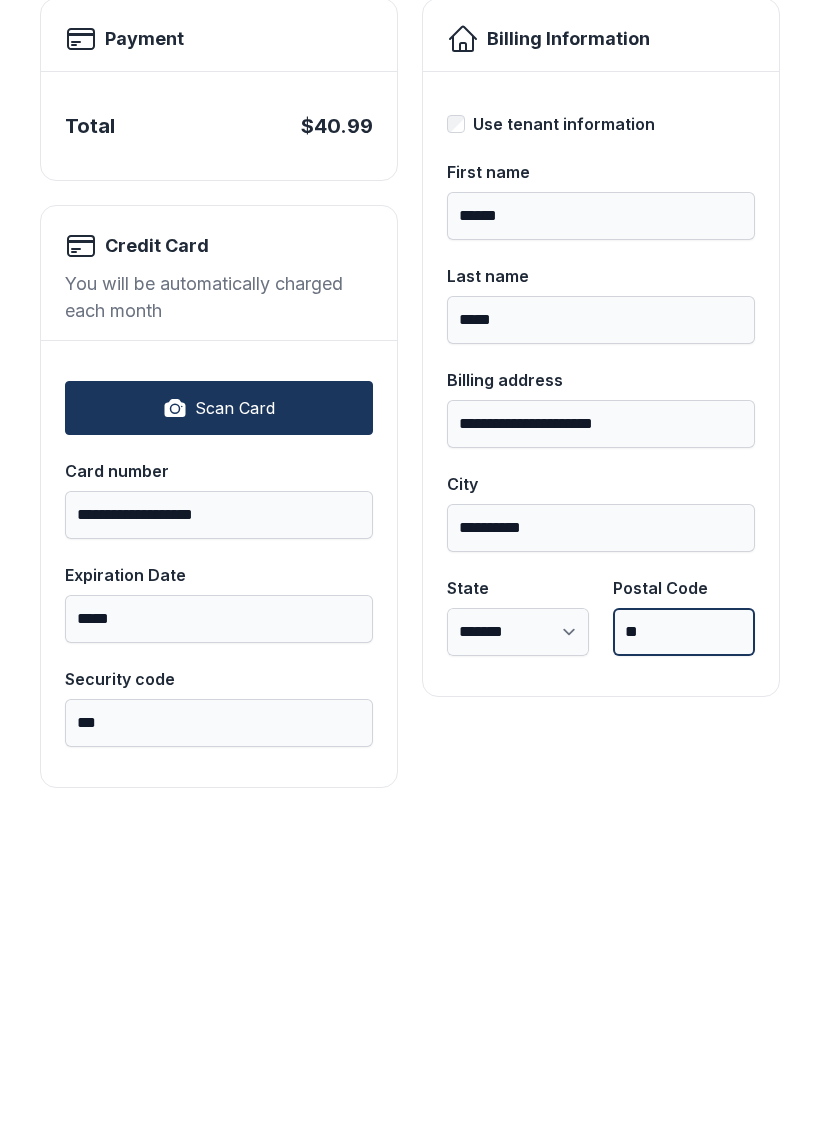 type on "*" 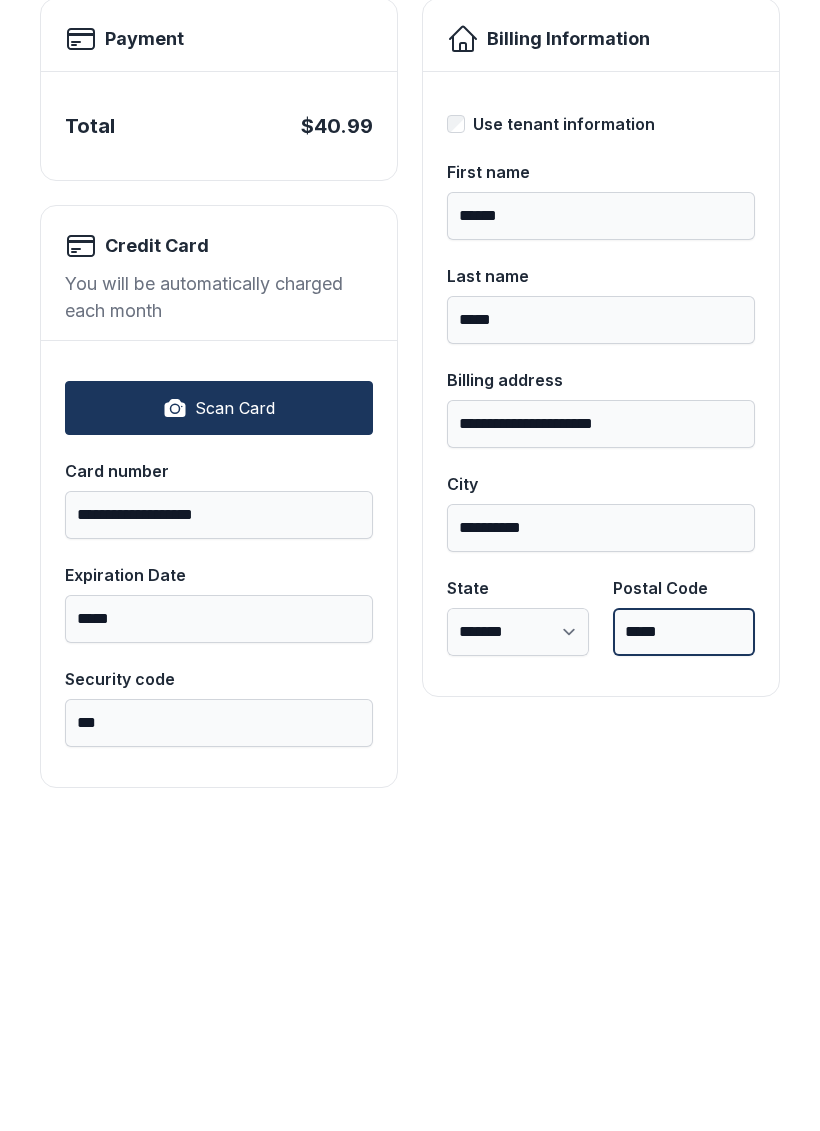 type on "*****" 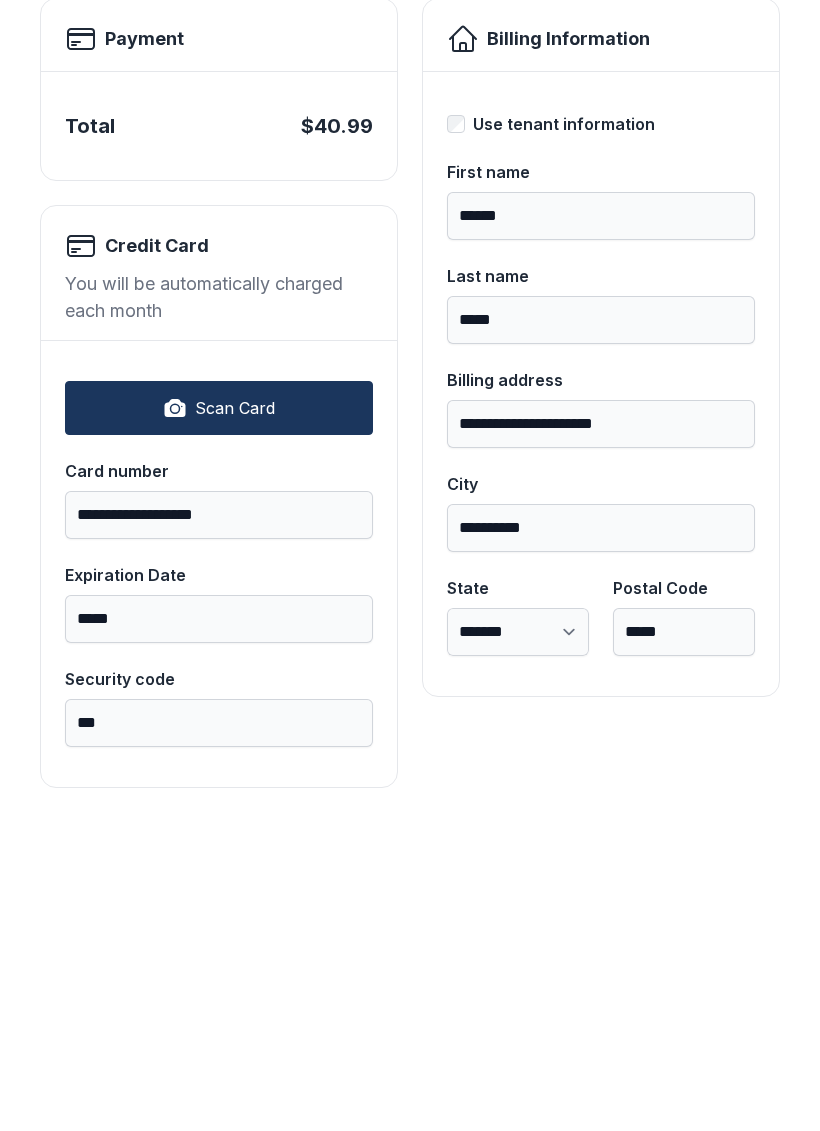 click on "Billing Information Use tenant information First name [FIRST] Last name [LAST] Billing address [ADDRESS] City [CITY] State [STATE] [POSTAL_CODE] [COUNTRY] [PHONE] [EMAIL] [CARD_NUMBER] [EXPIRY_DATE] [CVV] [NAME_ON_CARD] [BILLING_ADDRESS_LINE_1] [BILLING_ADDRESS_LINE_2] [BILLING_CITY] [BILLING_STATE] [BILLING_POSTAL_CODE] [BILLING_COUNTRY] [PHONE_NUMBER] [EMAIL_ADDRESS] [WEBSITE] [COMPANY_NAME] [PRODUCT_NAME] [PRICE] [CURRENCY] [DATE] [TIME] [AGE] [BIRTH_DATE] [SSN] [PASSPORT_NUMBER] [DRIVER_LICENSE_NUMBER]" at bounding box center [601, 705] 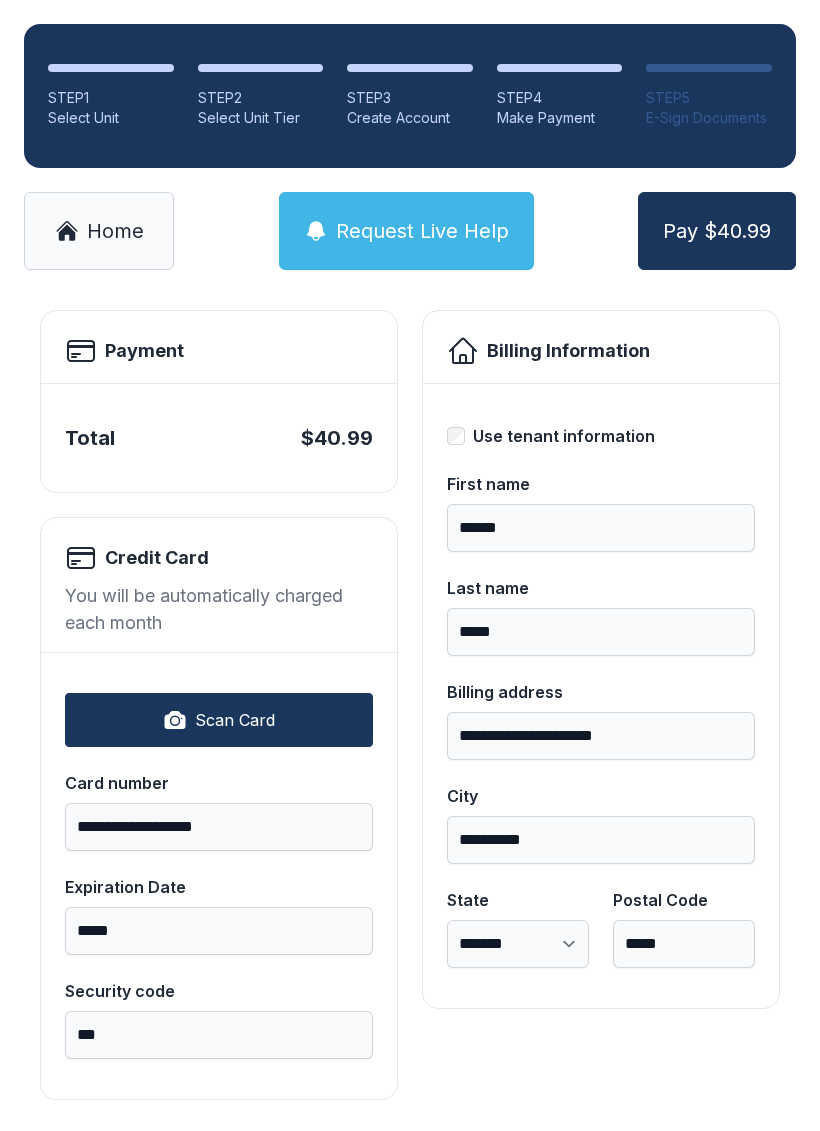 click on "Pay $40.99" at bounding box center (717, 231) 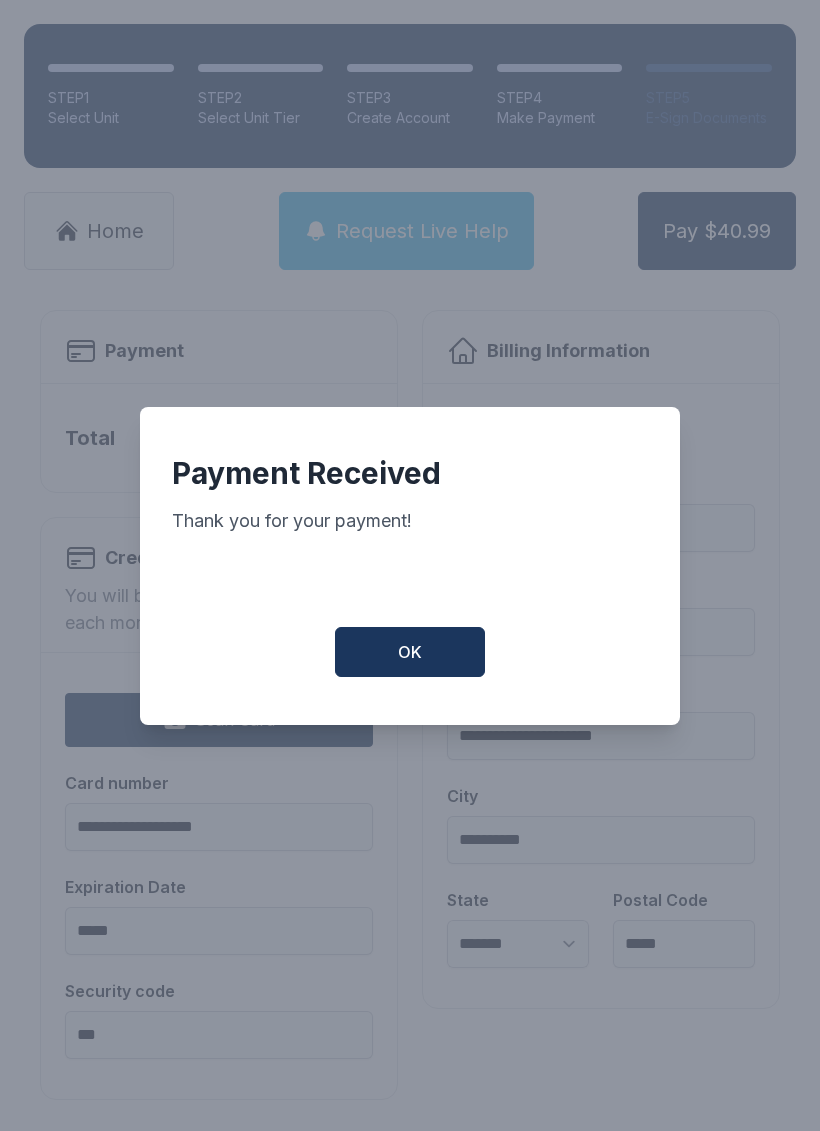 click on "OK" at bounding box center (410, 652) 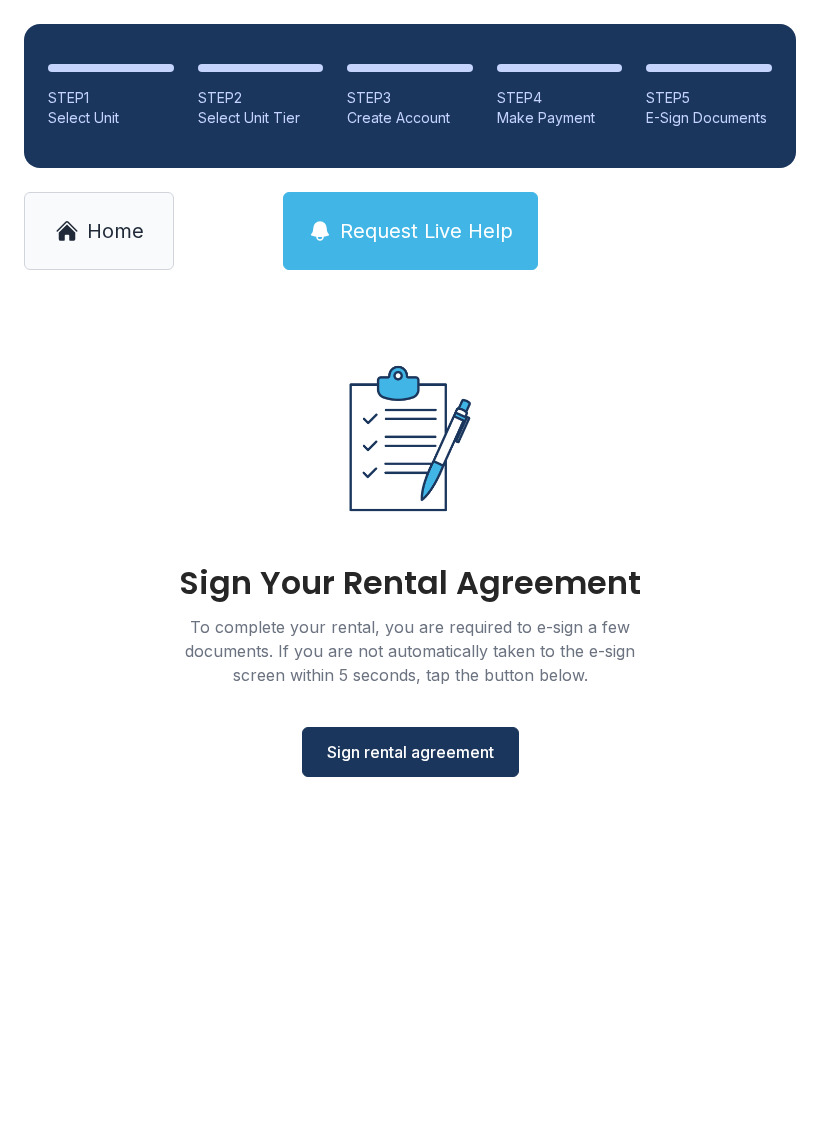 scroll, scrollTop: 0, scrollLeft: 0, axis: both 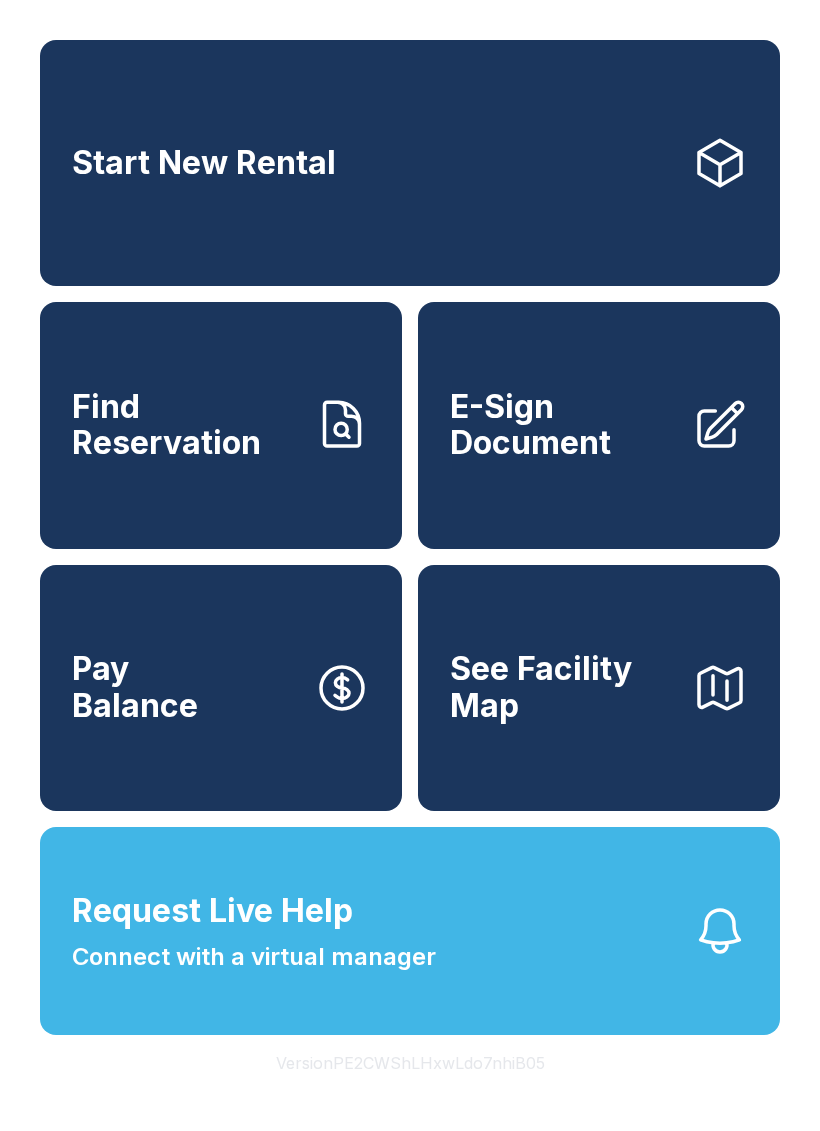 click on "Find Reservation" at bounding box center [185, 425] 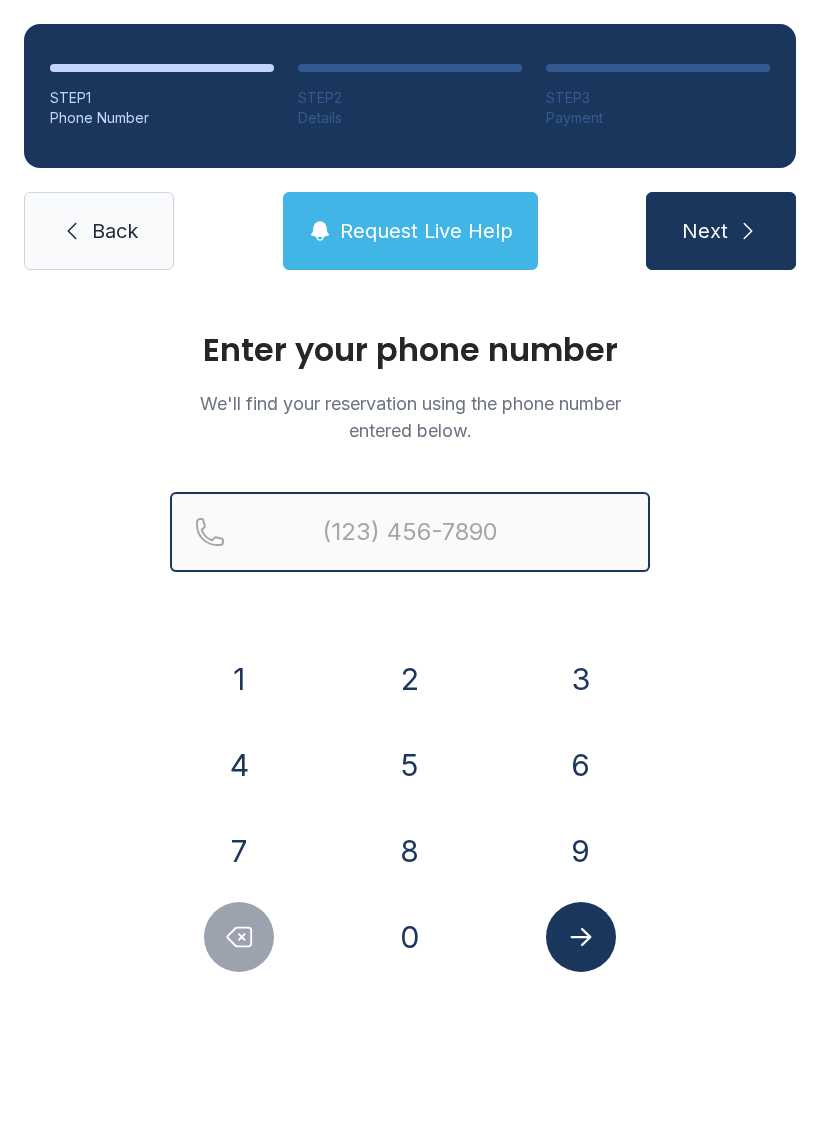 click at bounding box center [410, 532] 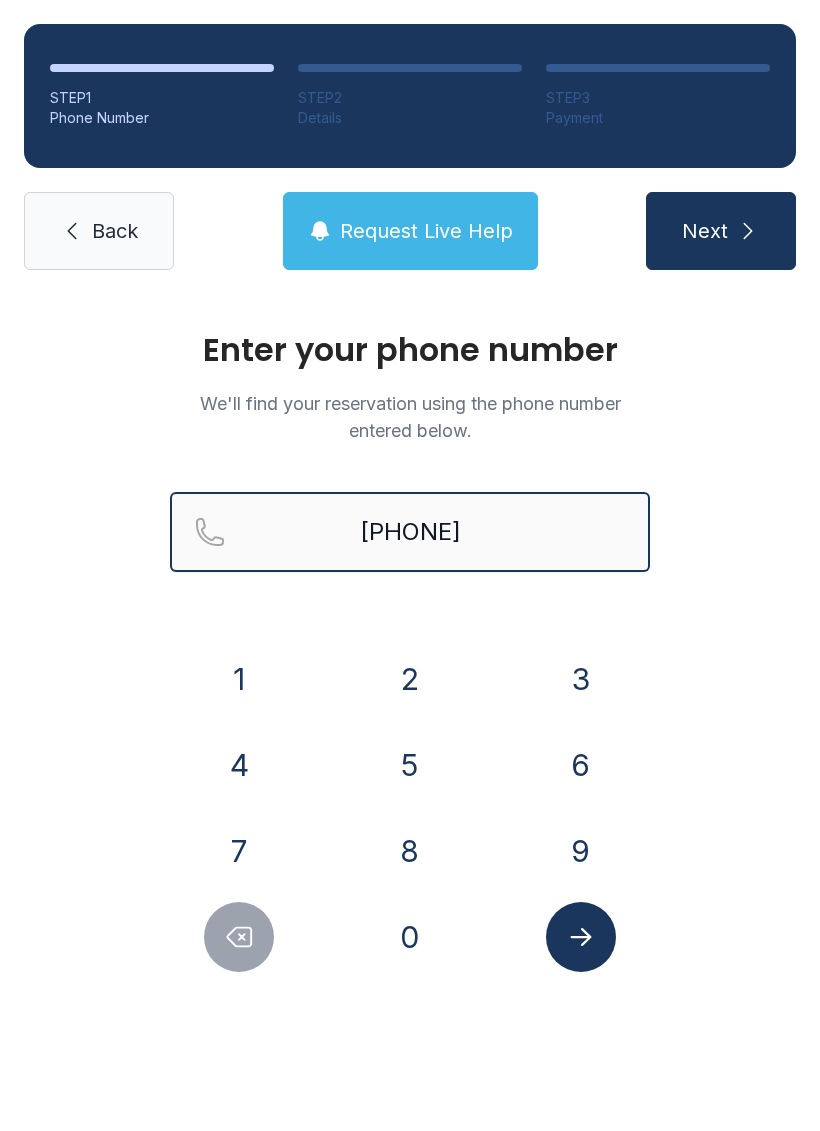 type on "[PHONE]" 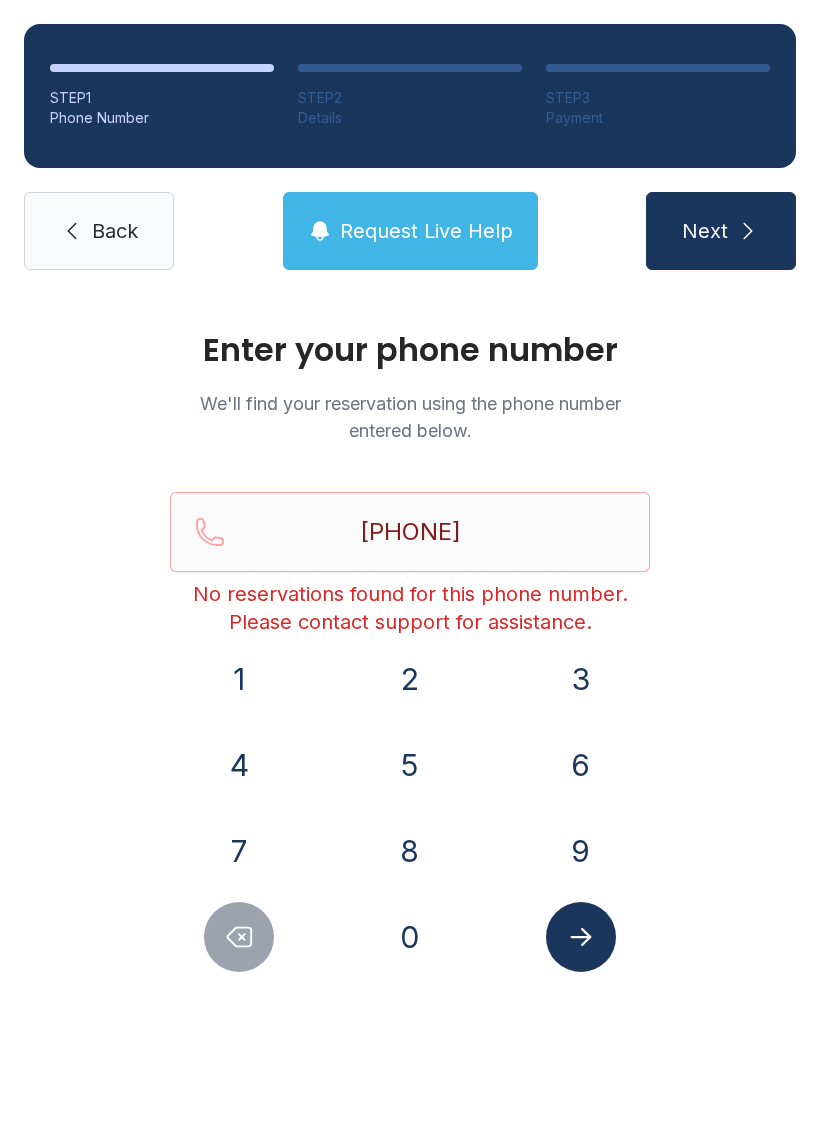 click on "Back" at bounding box center [99, 231] 